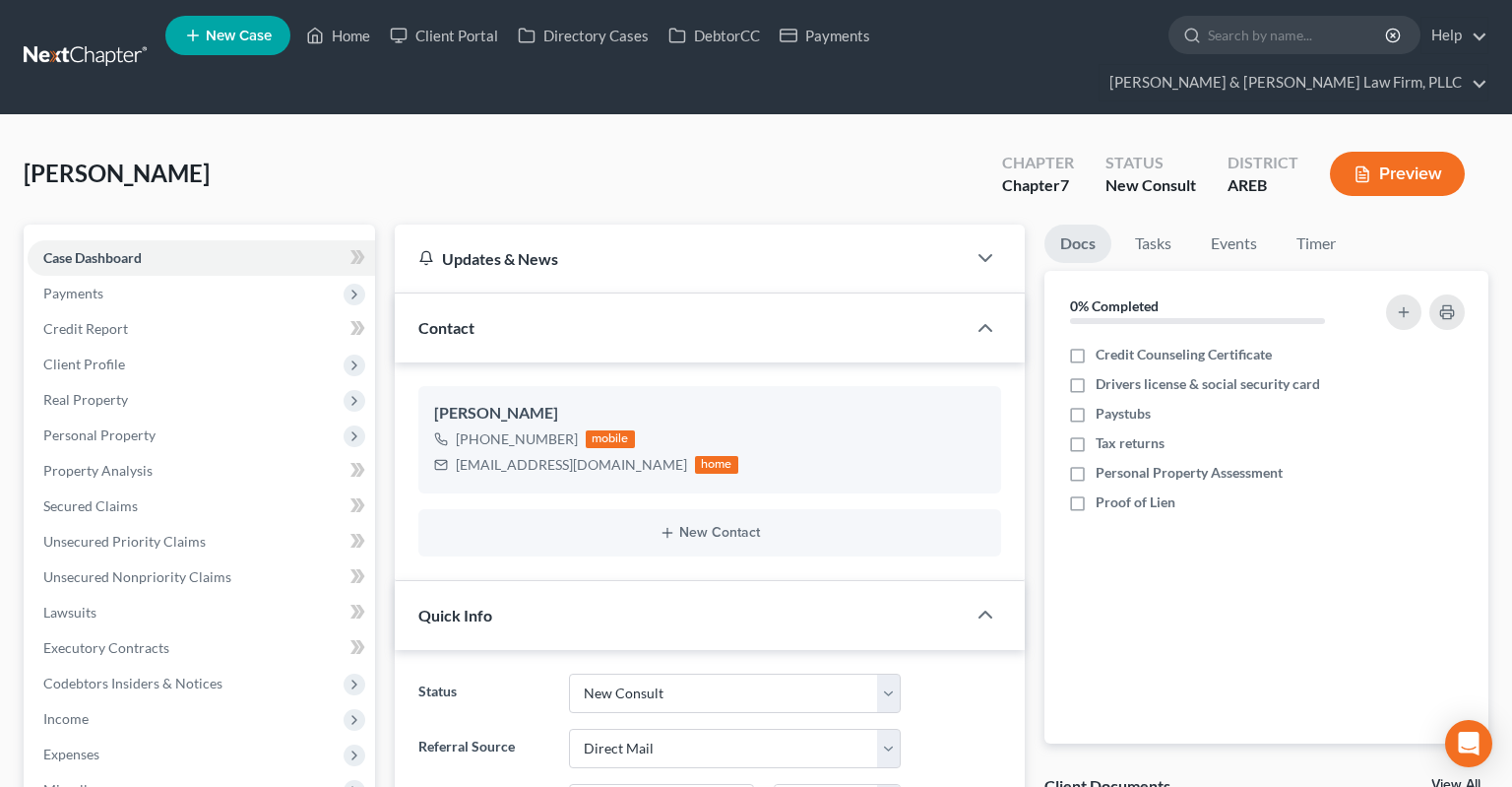 click on "Home" at bounding box center (338, 35) 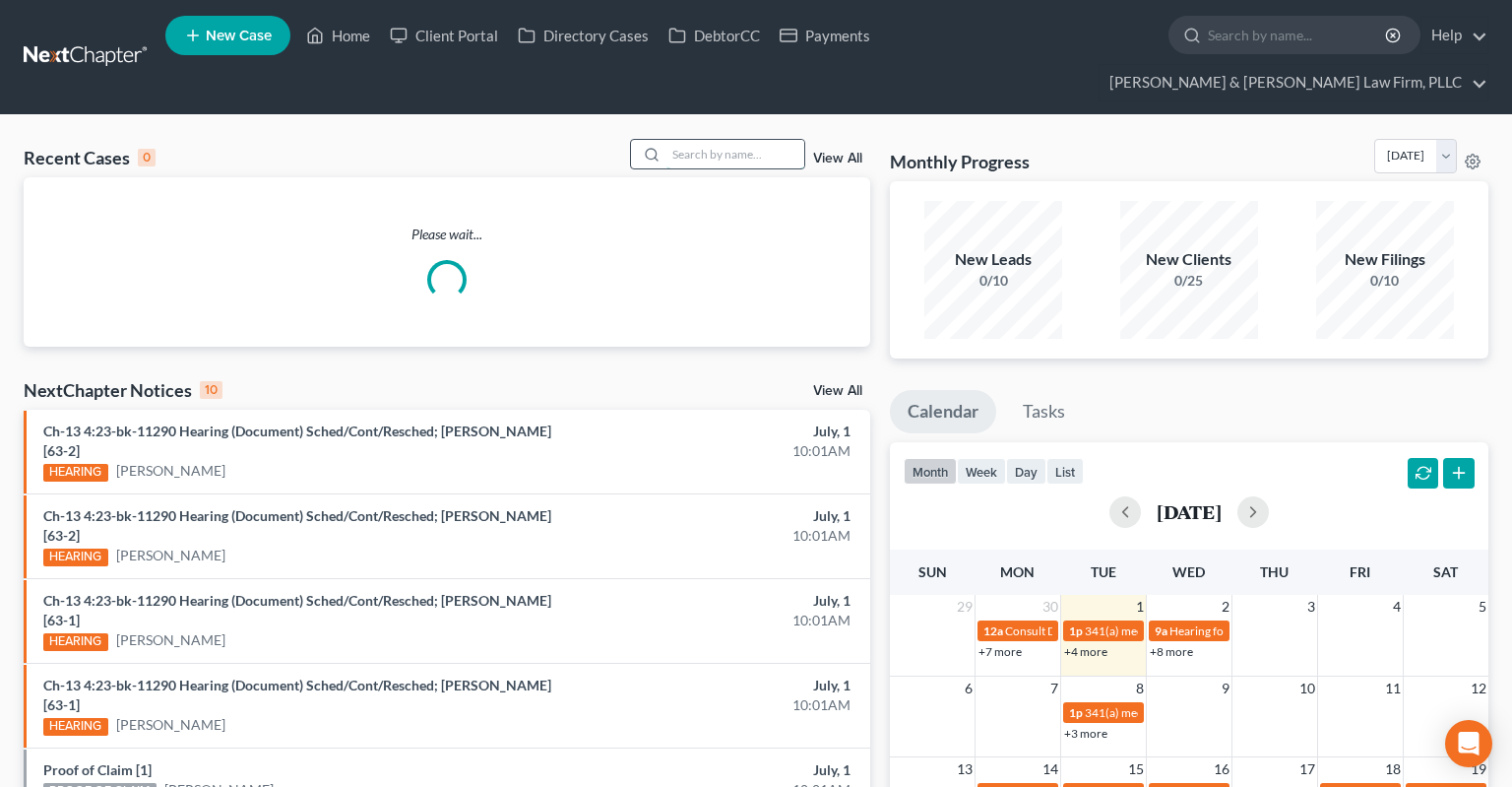 click at bounding box center [735, 154] 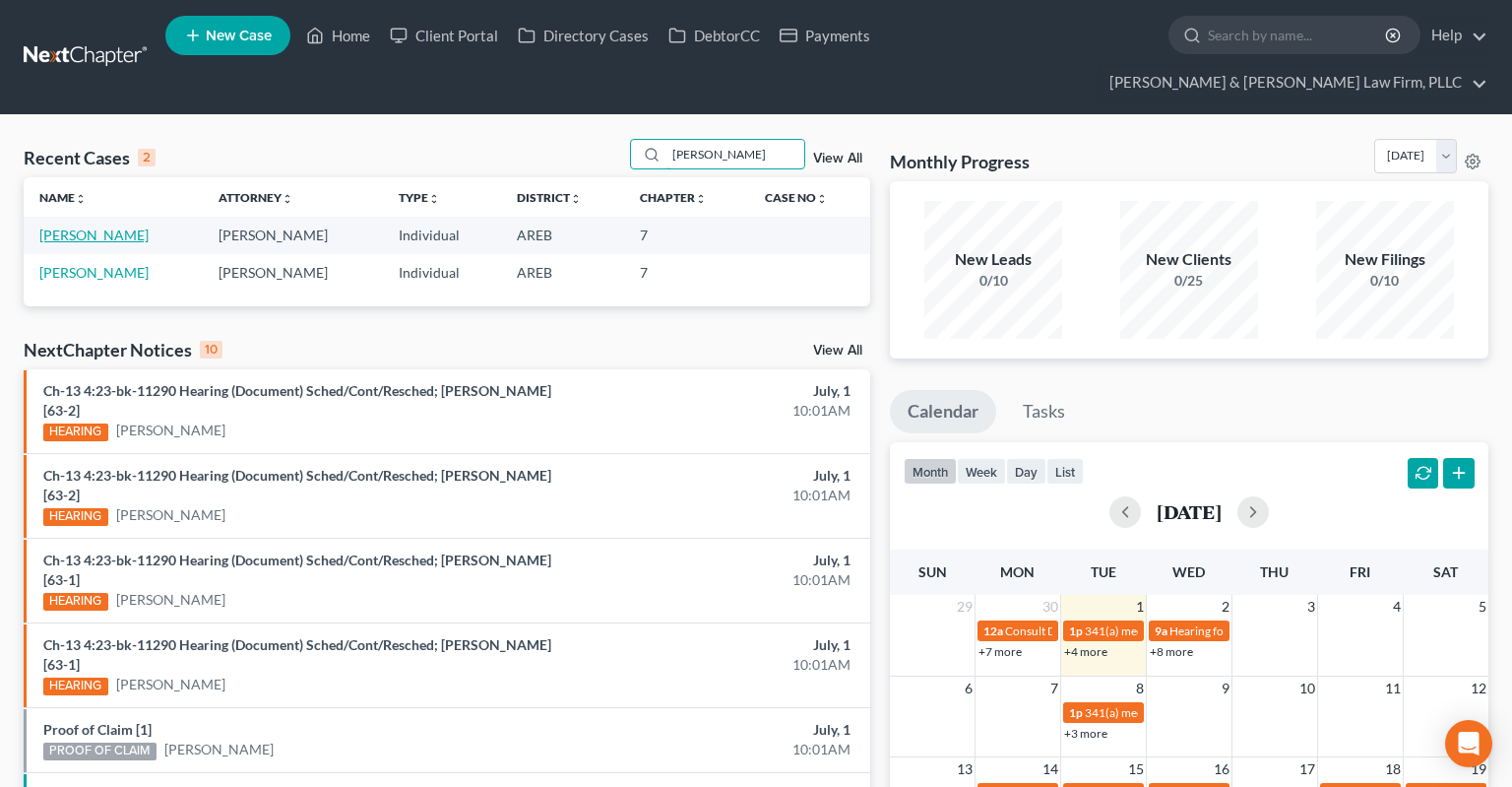 type on "[PERSON_NAME]" 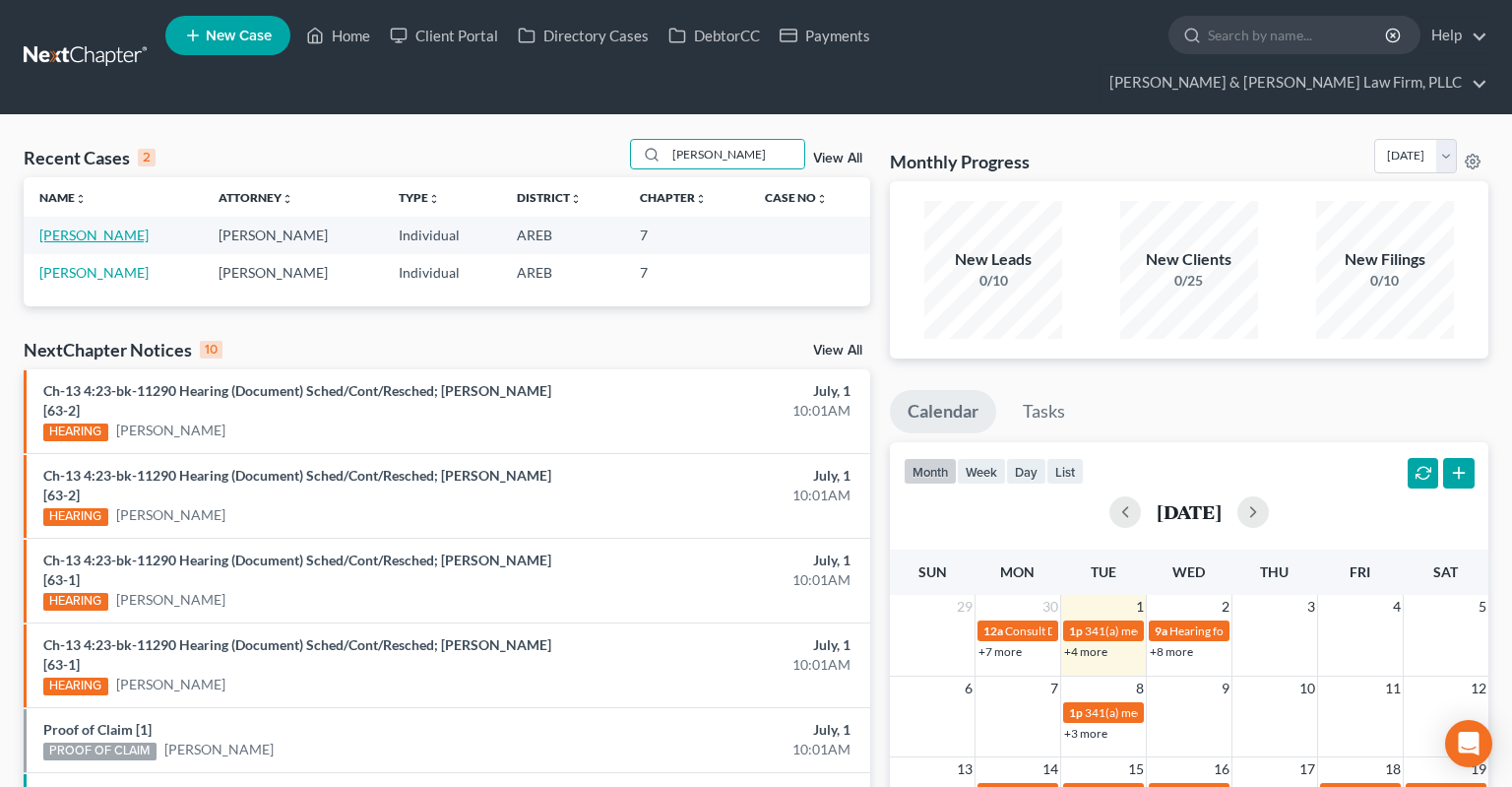 click on "[PERSON_NAME]" at bounding box center (94, 234) 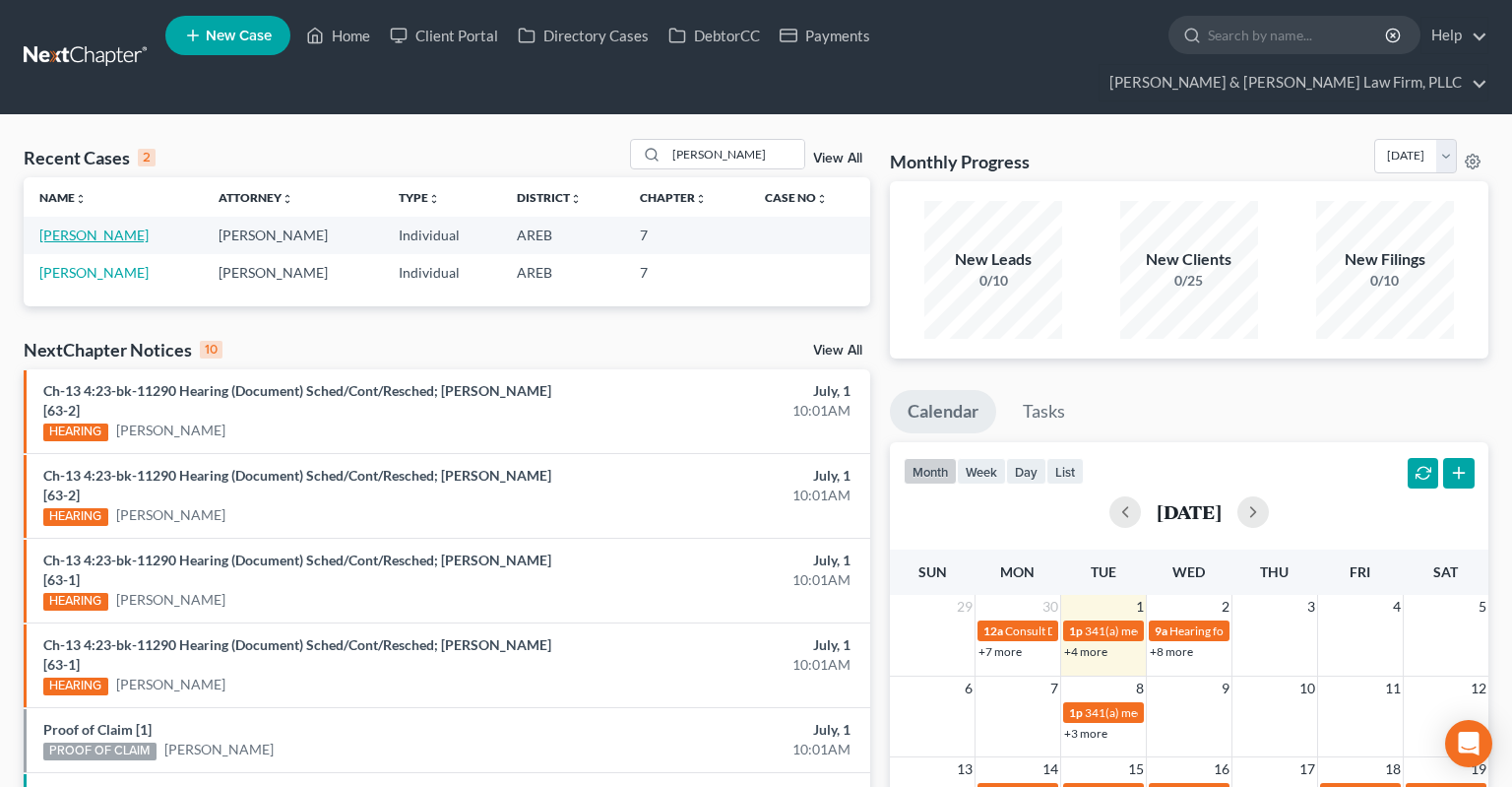 select on "2" 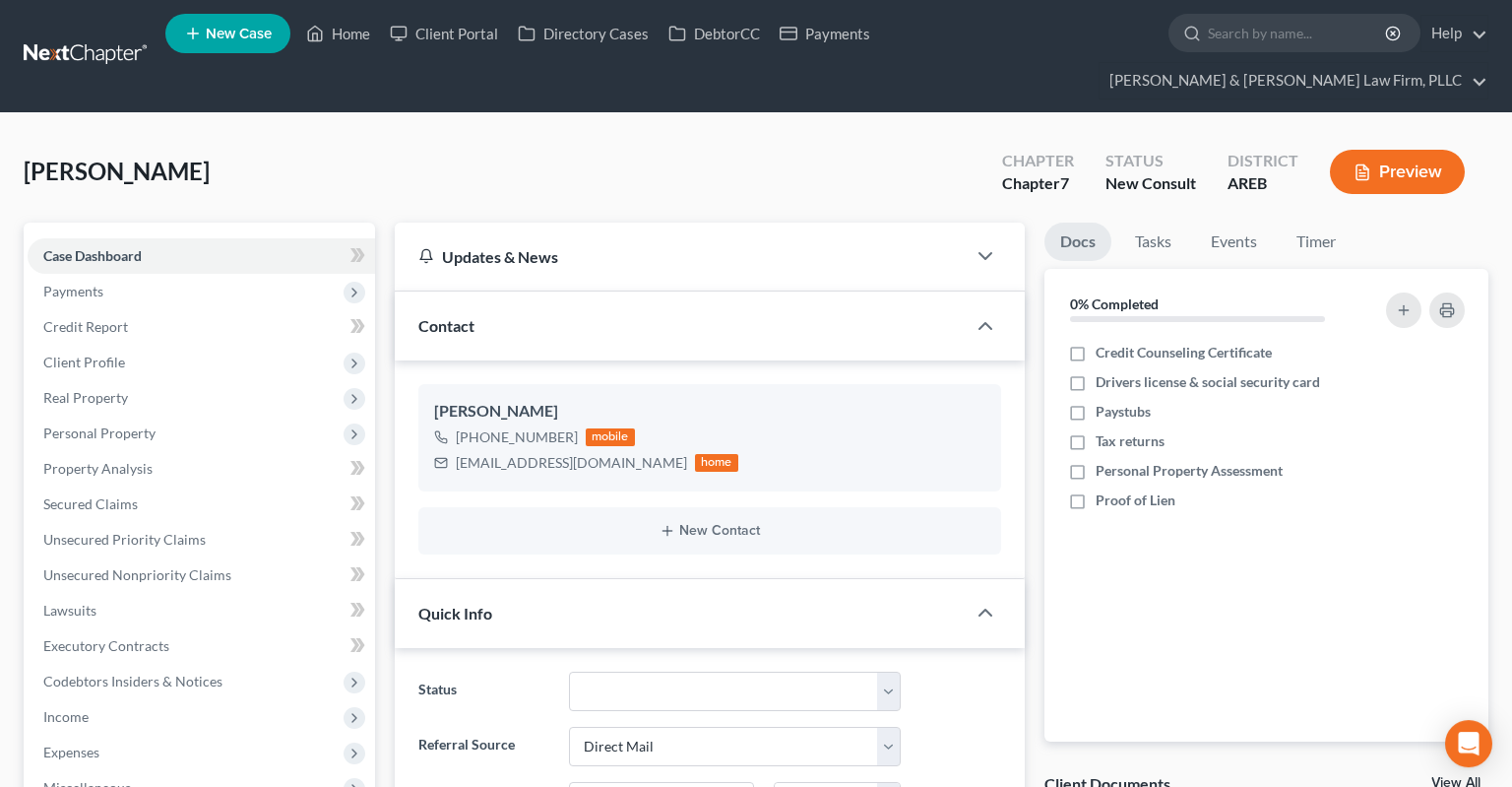 scroll, scrollTop: 0, scrollLeft: 0, axis: both 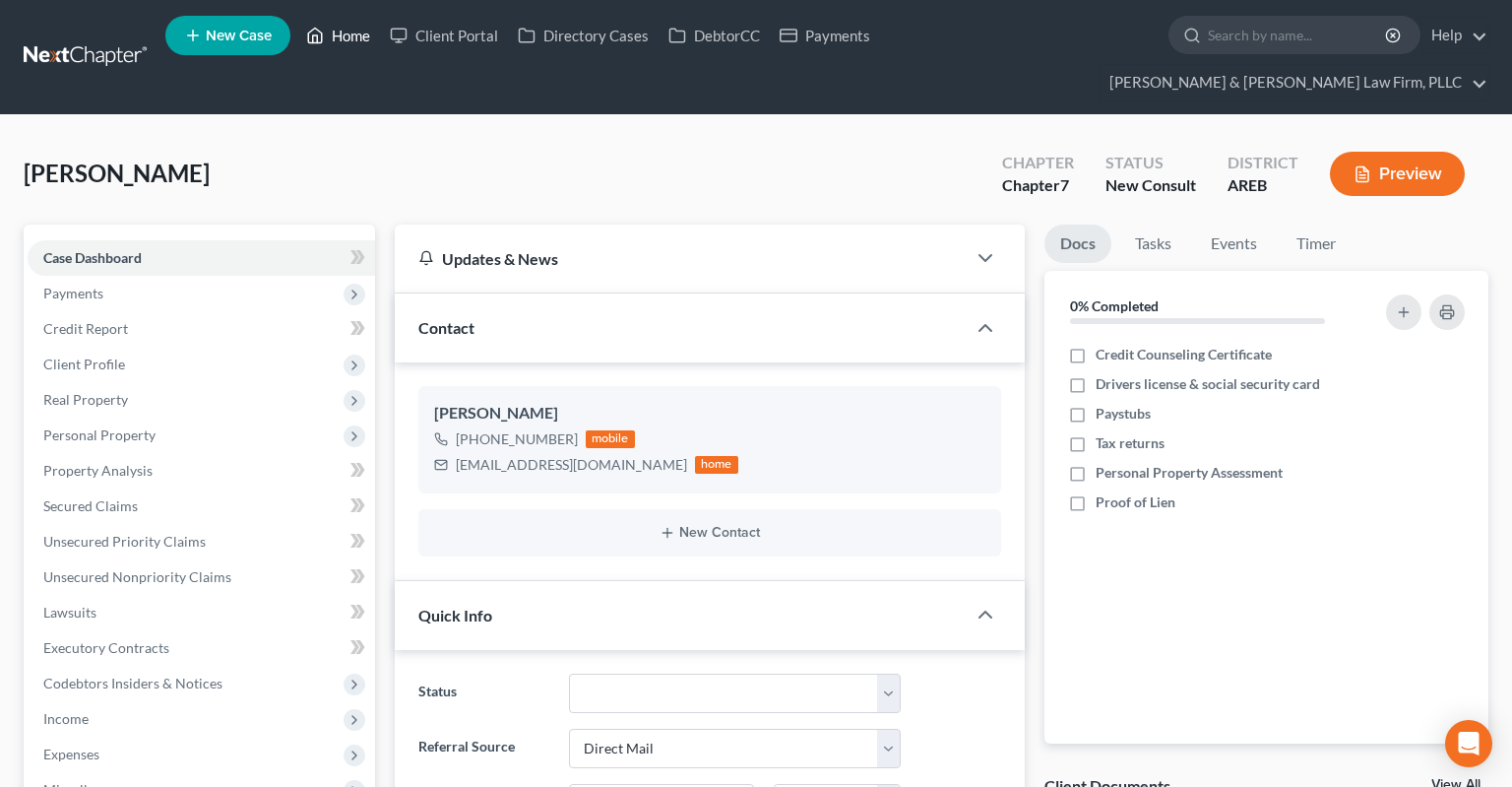 click on "Home" at bounding box center (338, 35) 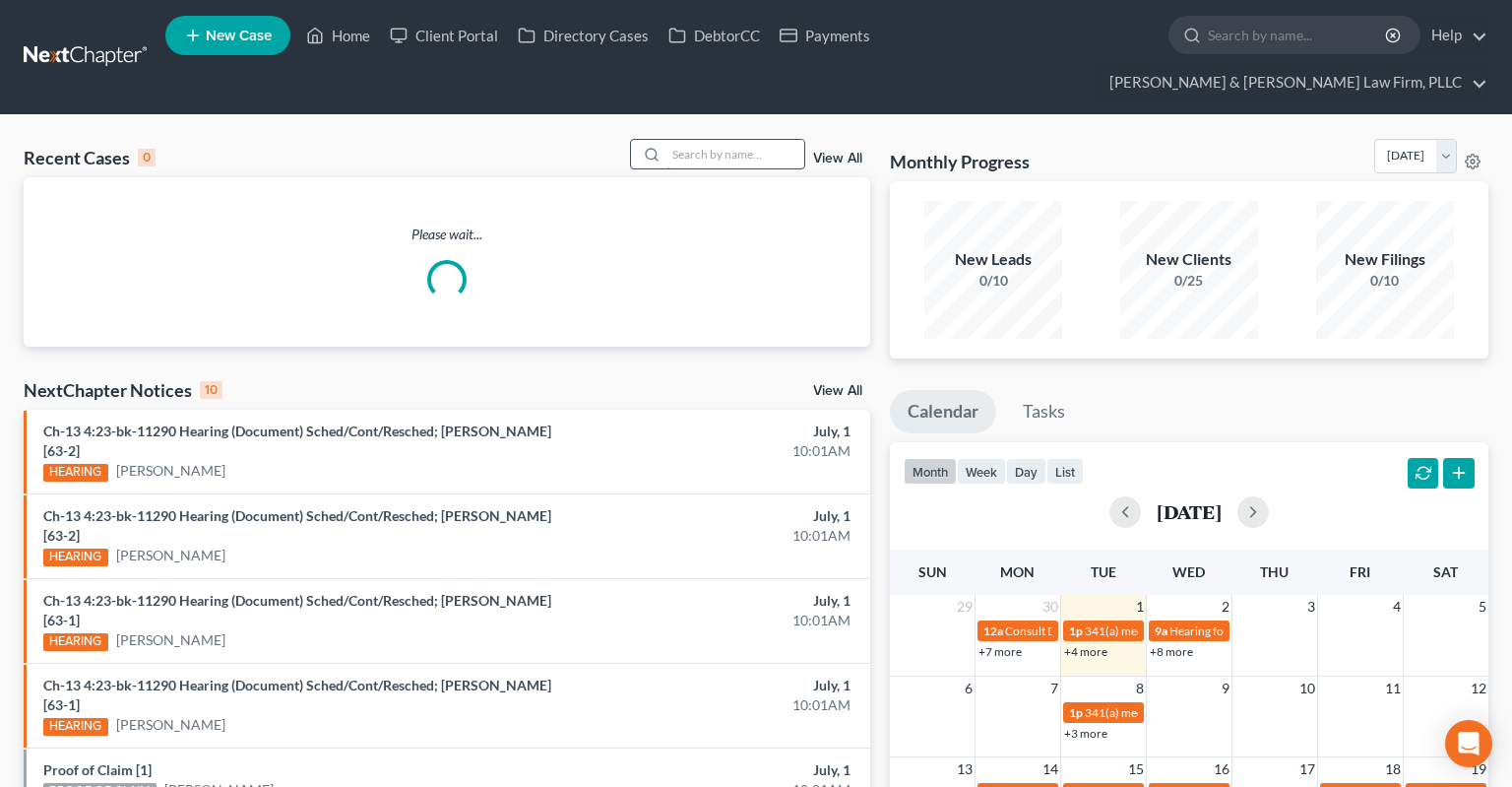 click at bounding box center [735, 154] 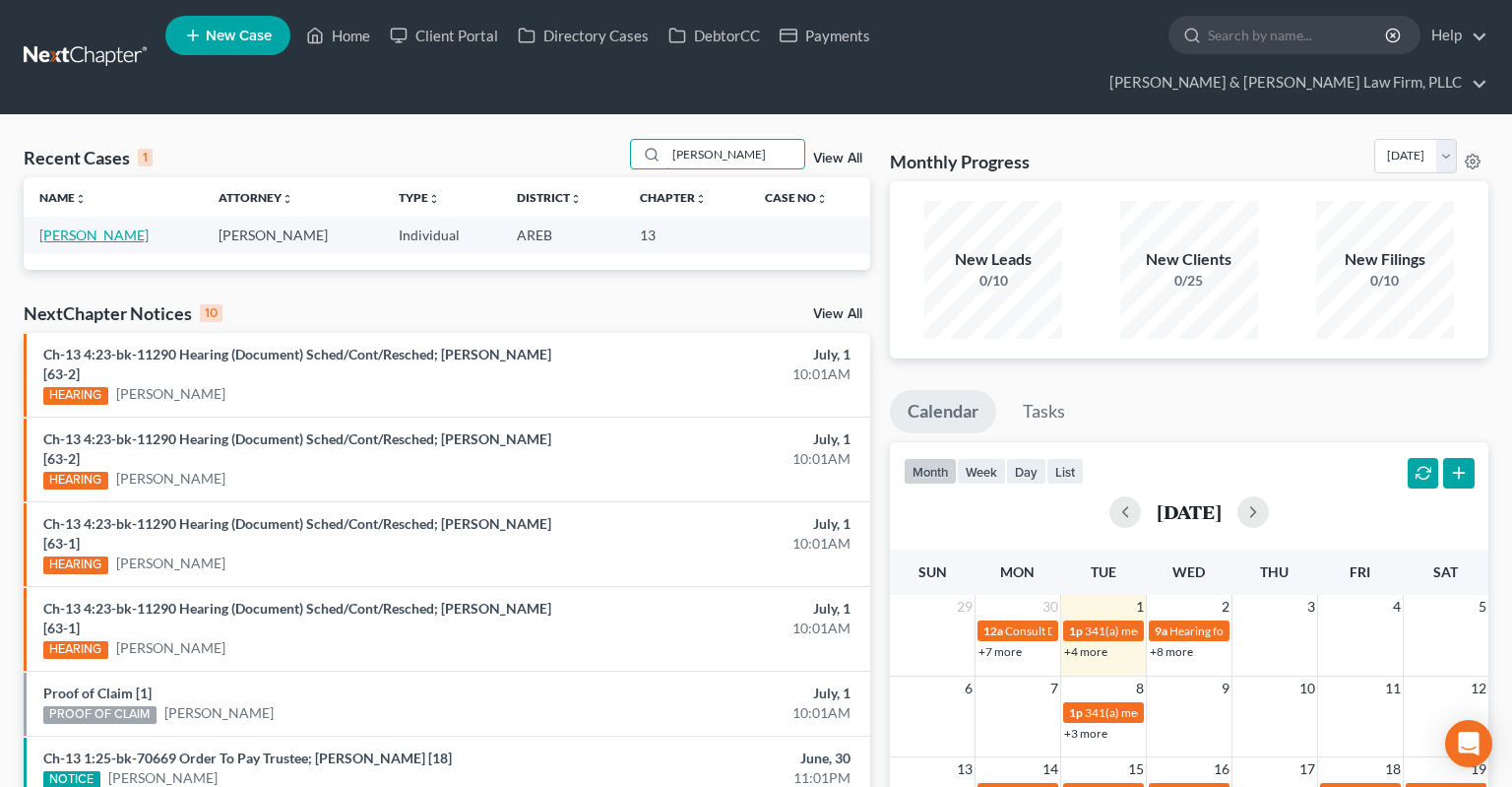 type on "[PERSON_NAME]" 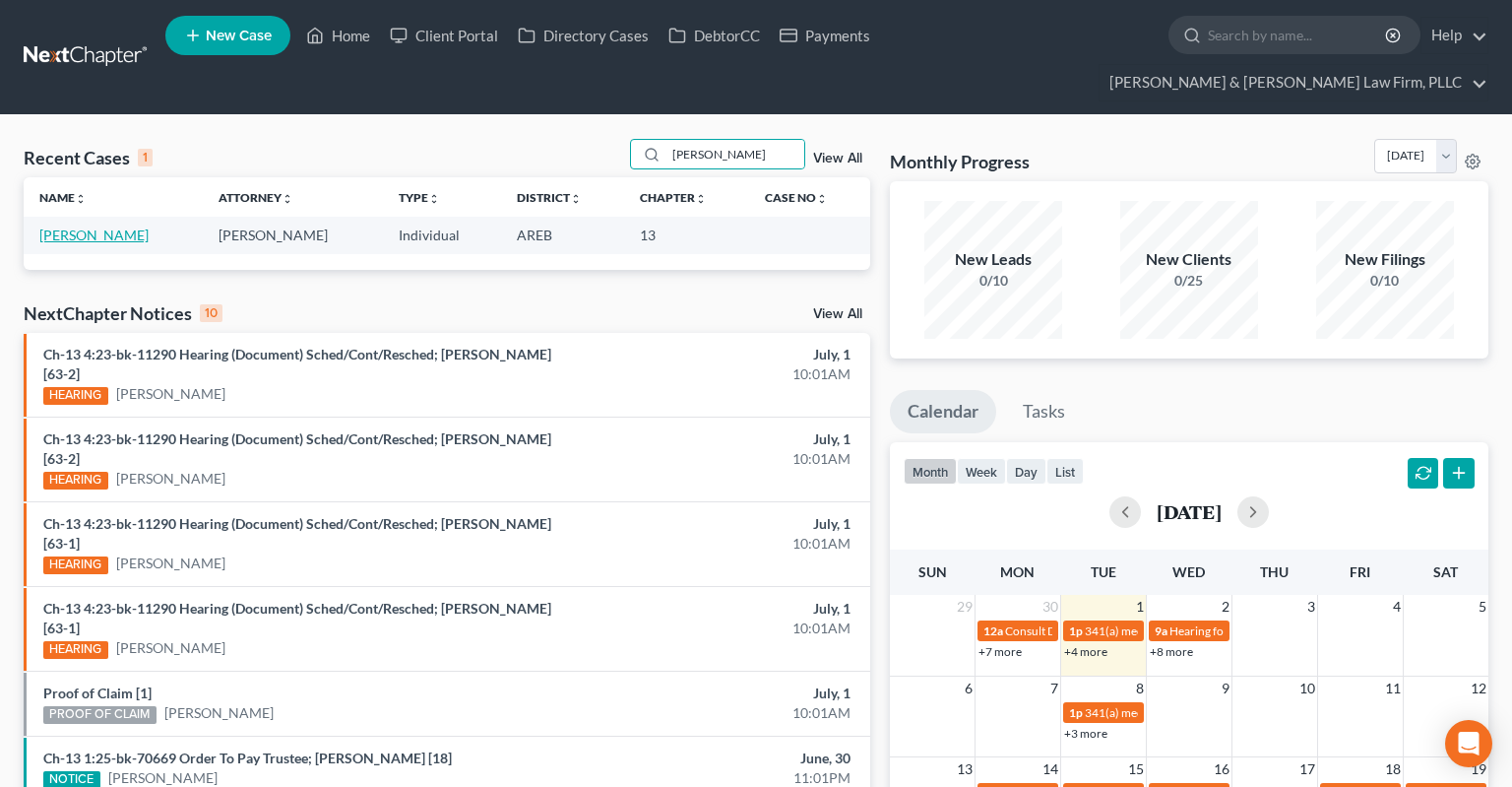 click on "[PERSON_NAME]" at bounding box center (94, 234) 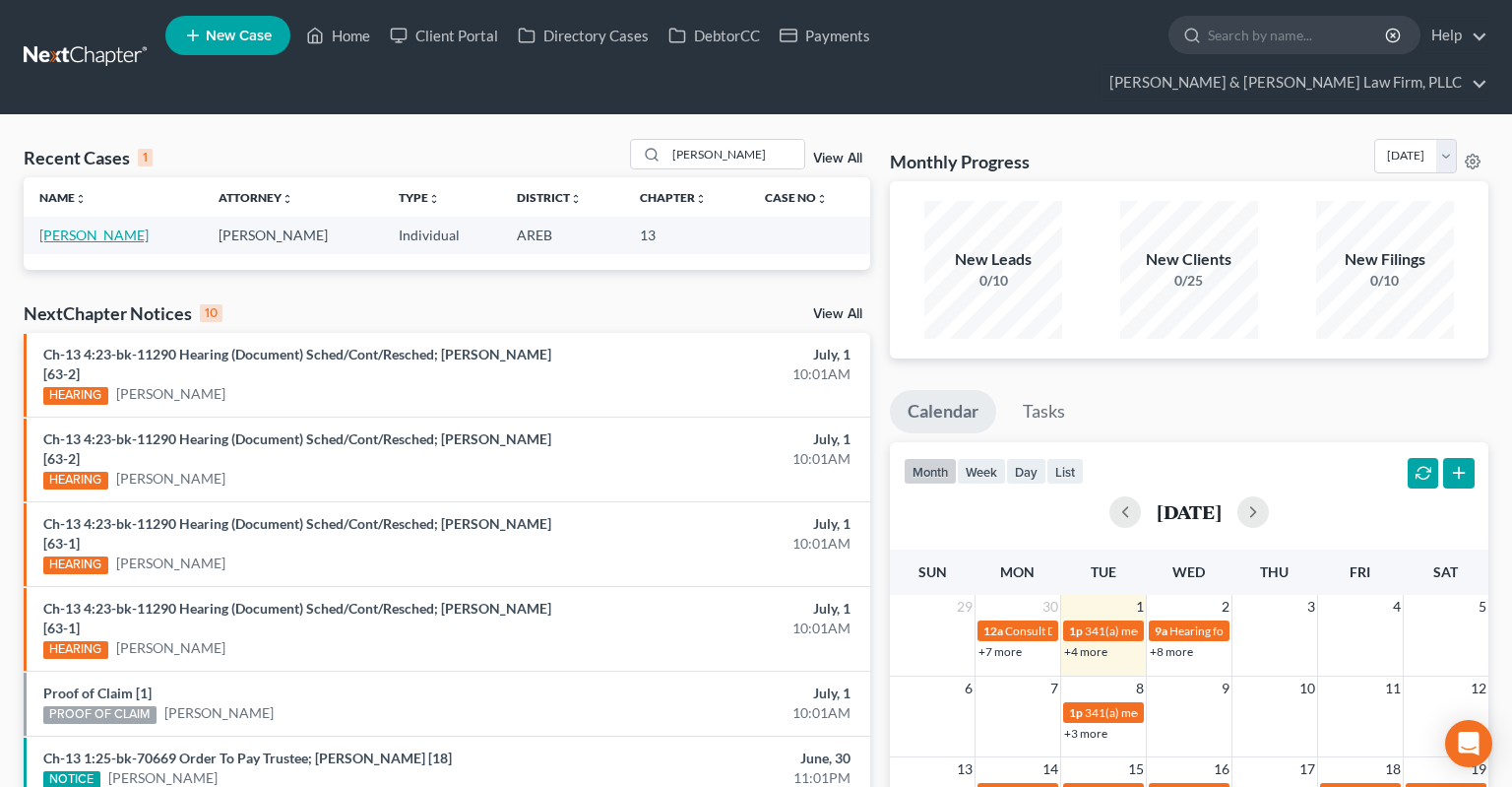select on "3" 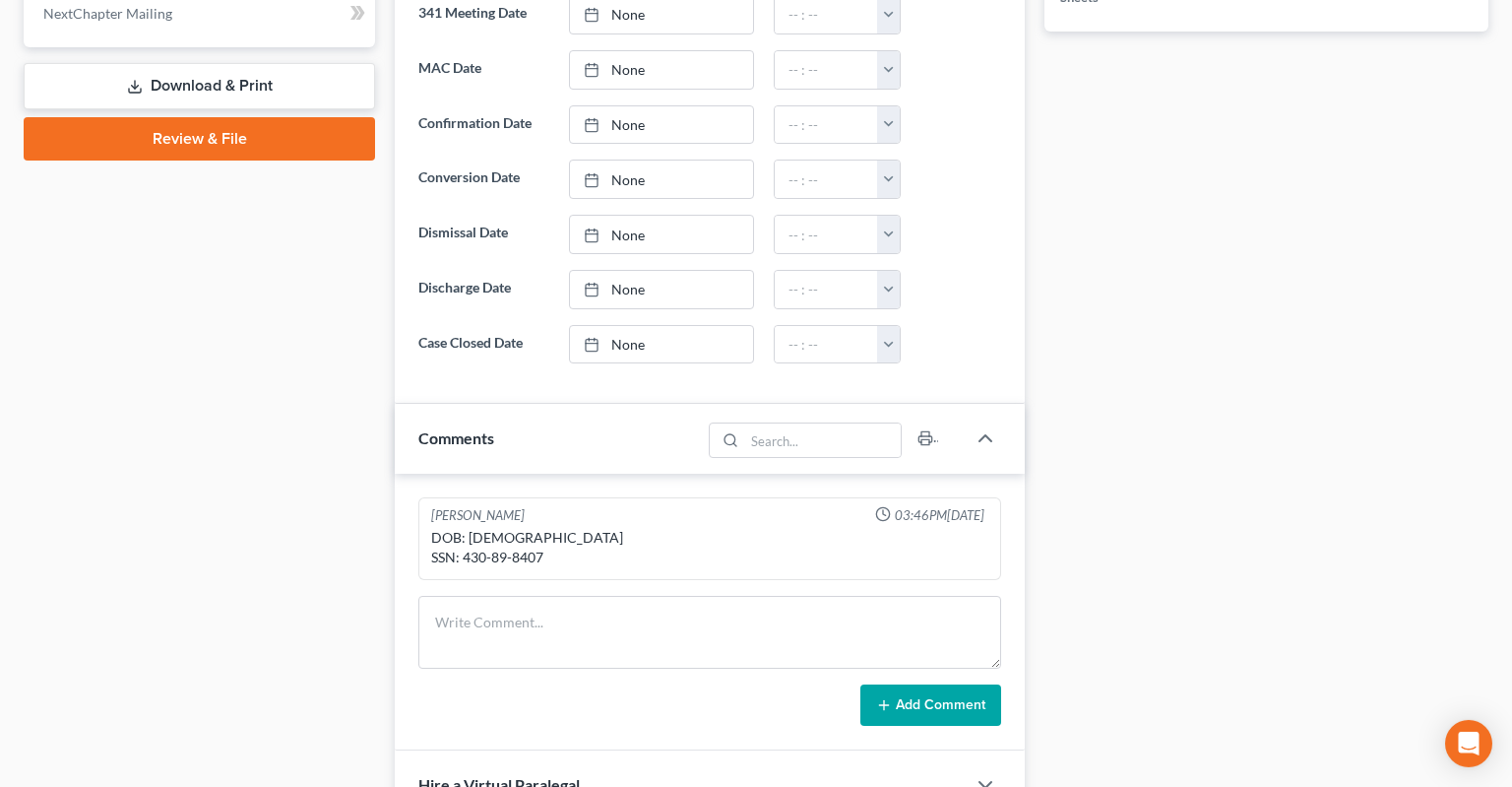 scroll, scrollTop: 1144, scrollLeft: 0, axis: vertical 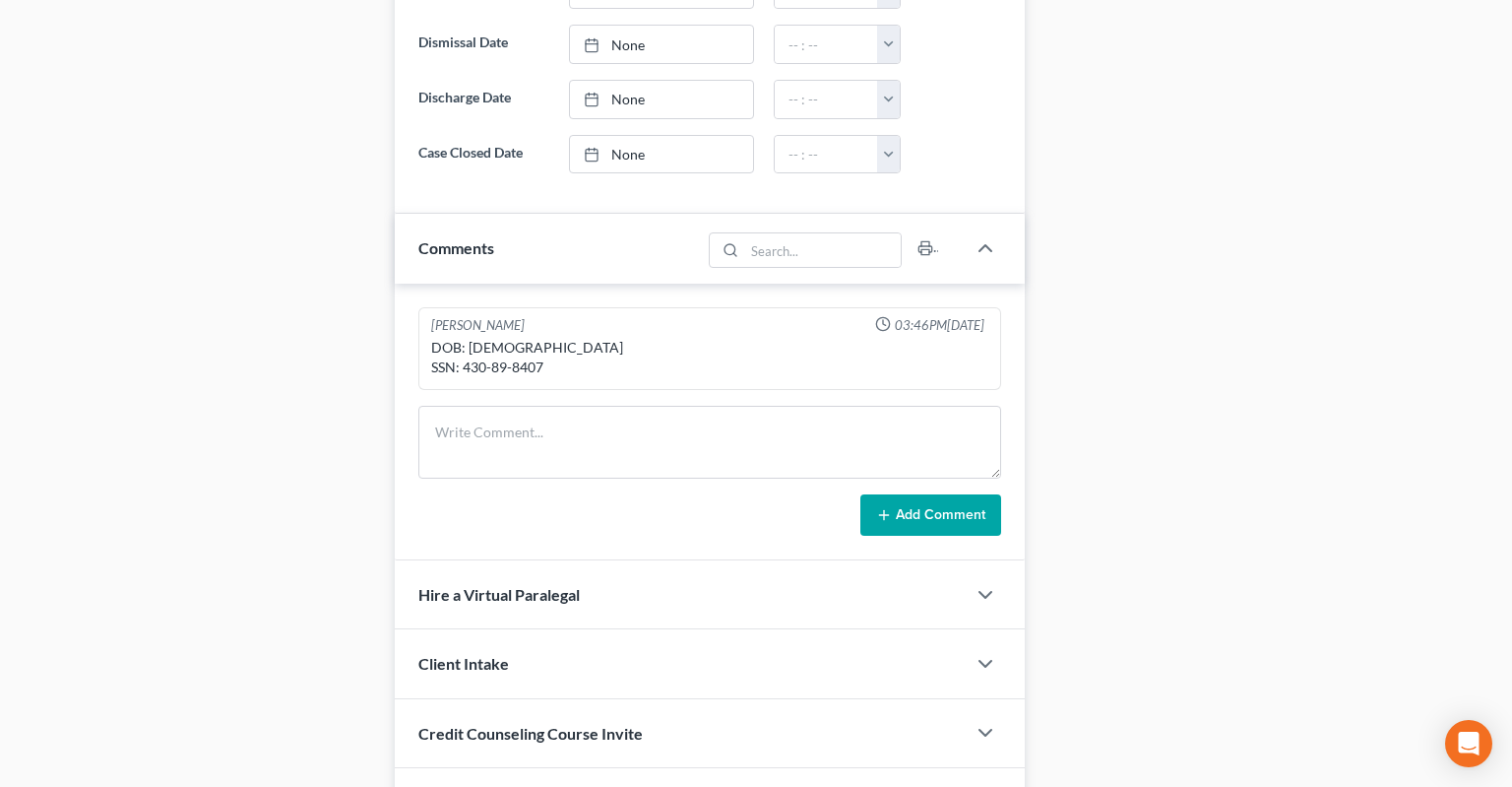 click on "DOB: [DEMOGRAPHIC_DATA]
SSN: 430-89-8407" at bounding box center (710, 358) 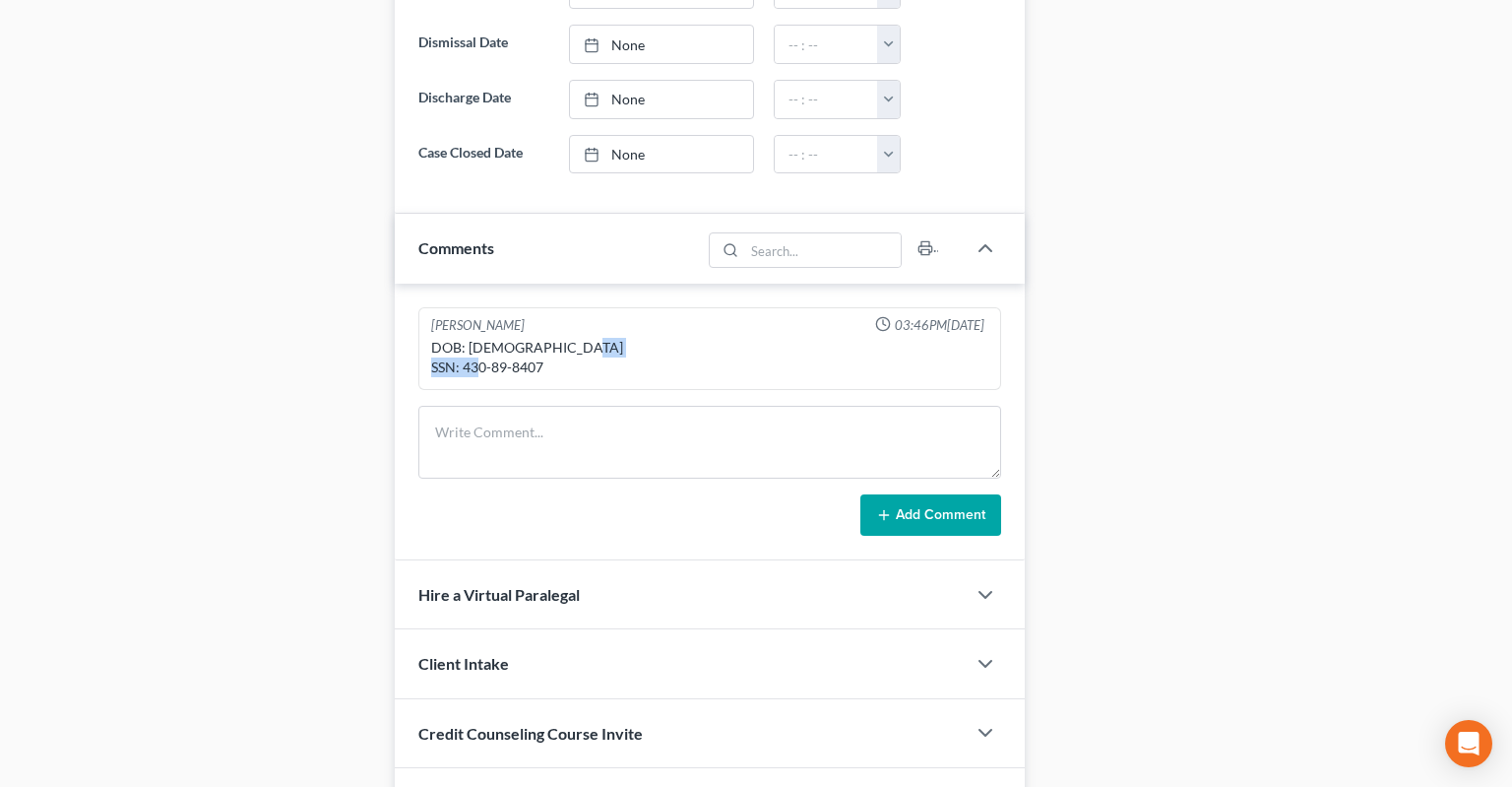 drag, startPoint x: 483, startPoint y: 326, endPoint x: 516, endPoint y: 332, distance: 33.54102 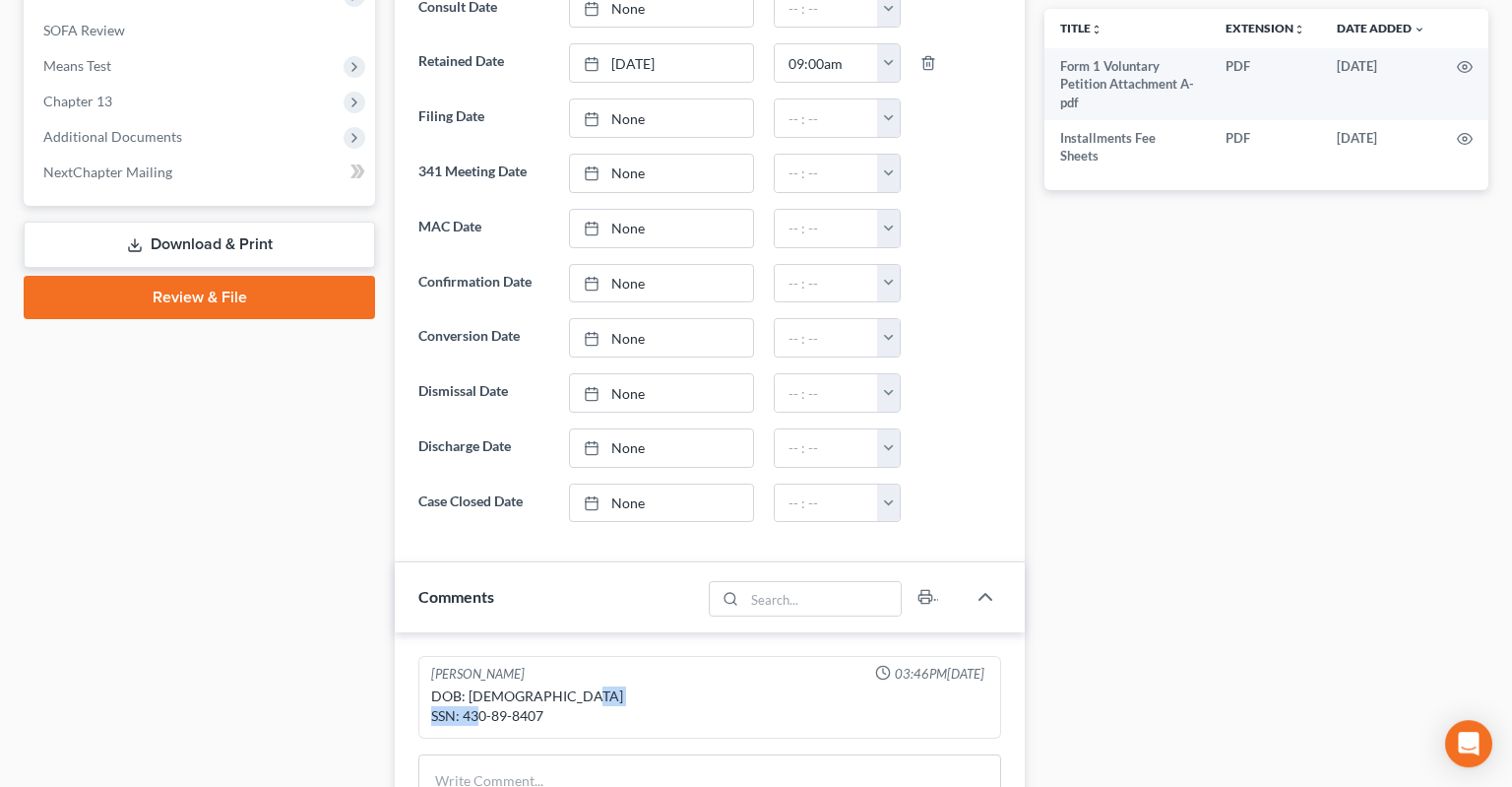 scroll, scrollTop: 728, scrollLeft: 0, axis: vertical 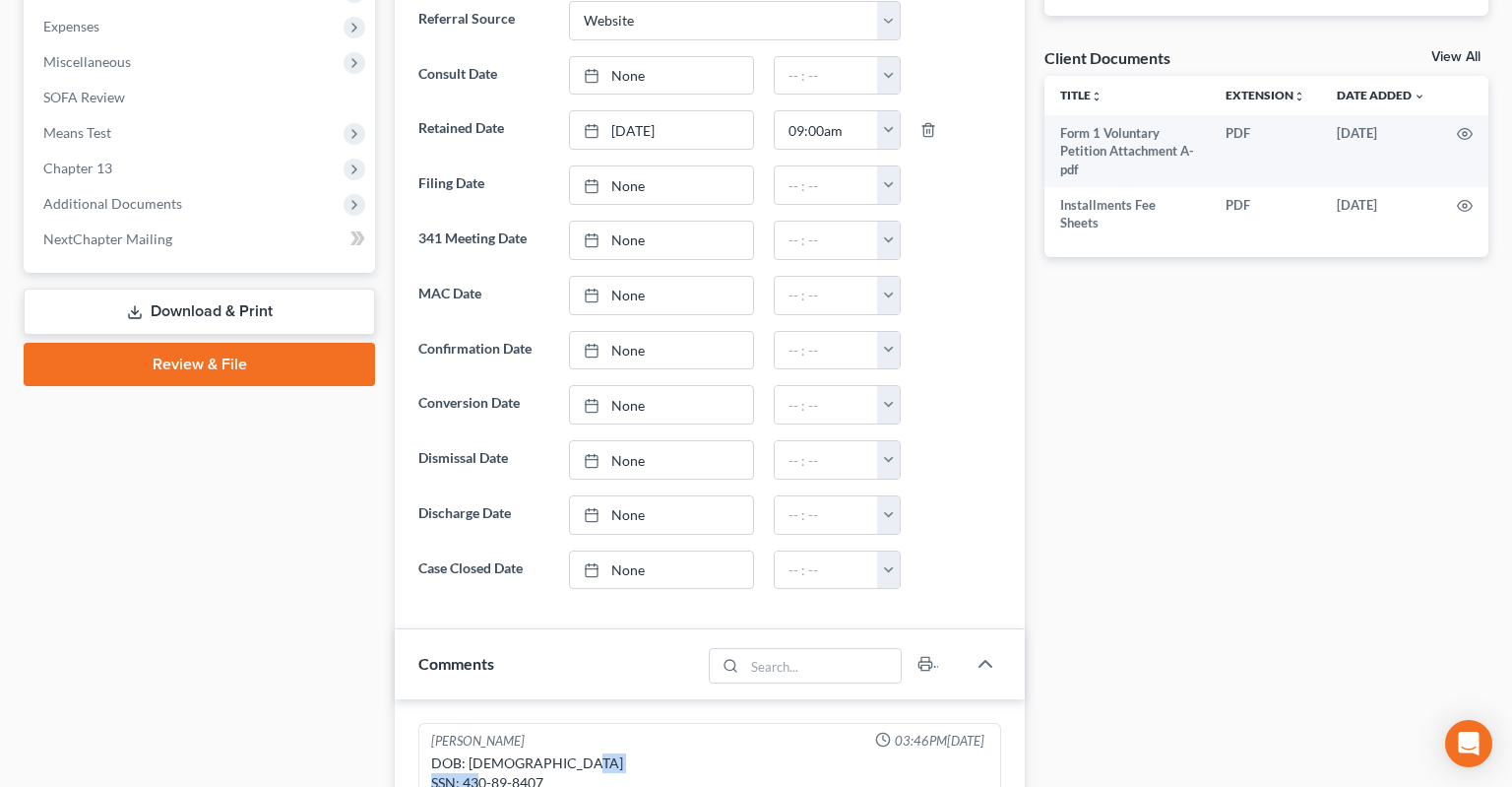 click on "Download & Print" at bounding box center (199, 311) 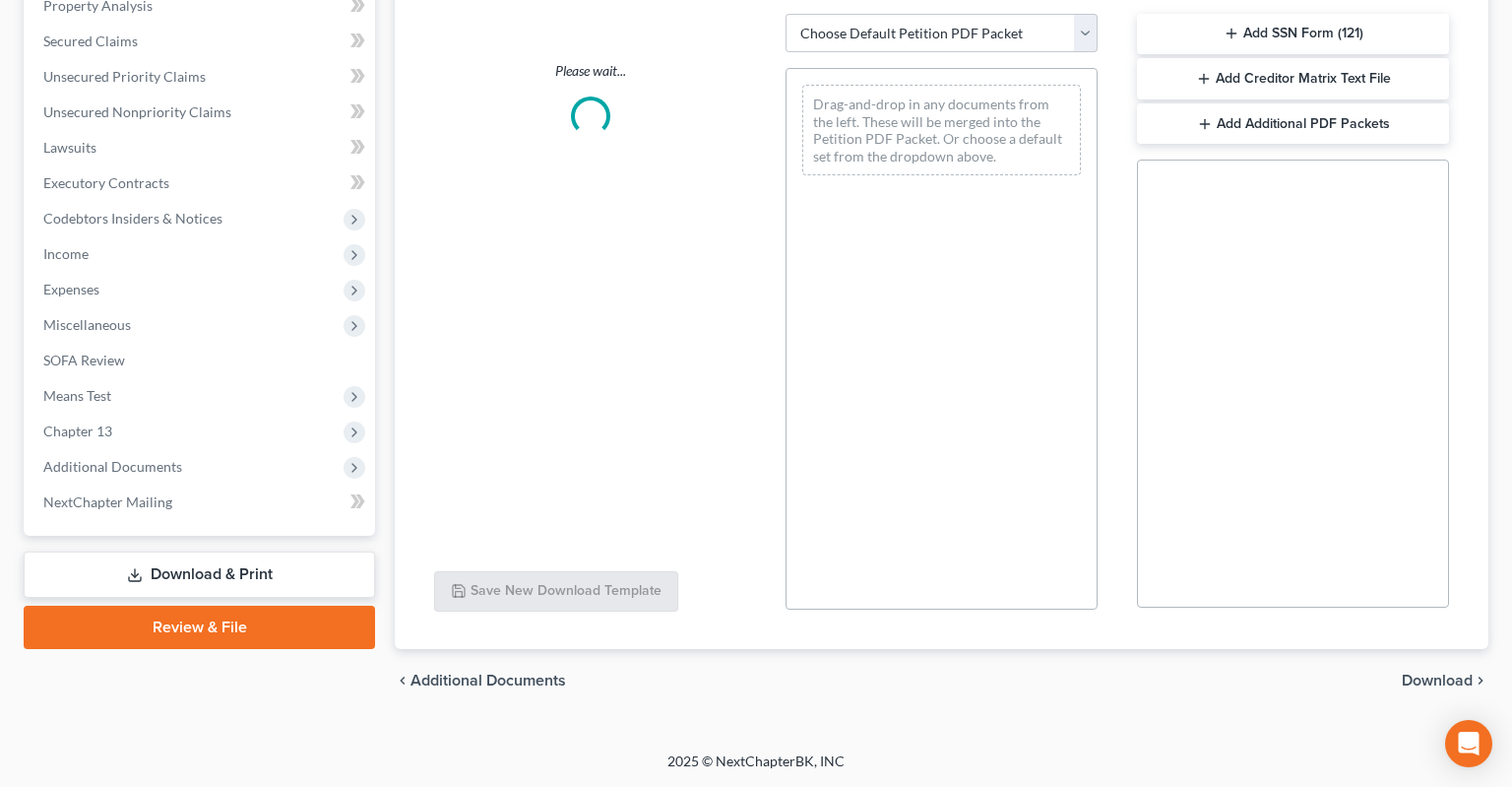scroll, scrollTop: 427, scrollLeft: 0, axis: vertical 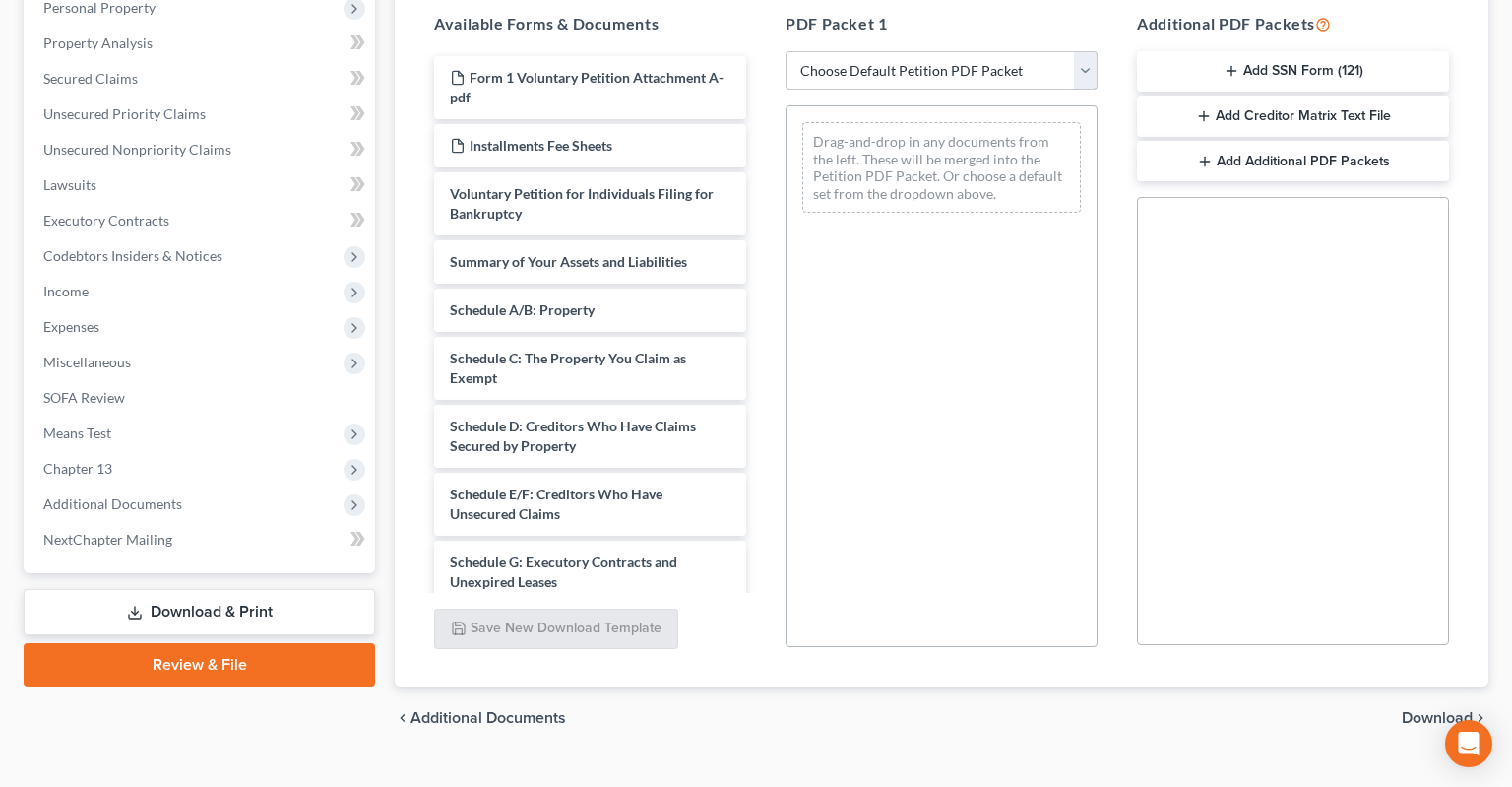click on "Choose Default Petition PDF Packet Complete Bankruptcy Petition (all forms and schedules) Emergency Filing Forms (Petition and Creditor List Only) Amended Forms Signature Pages Only Supplemental Post Petition (Sch. I & J) Supplemental Post Petition (Sch. I) Supplemental Post Petition (Sch. J)" at bounding box center (941, 71) 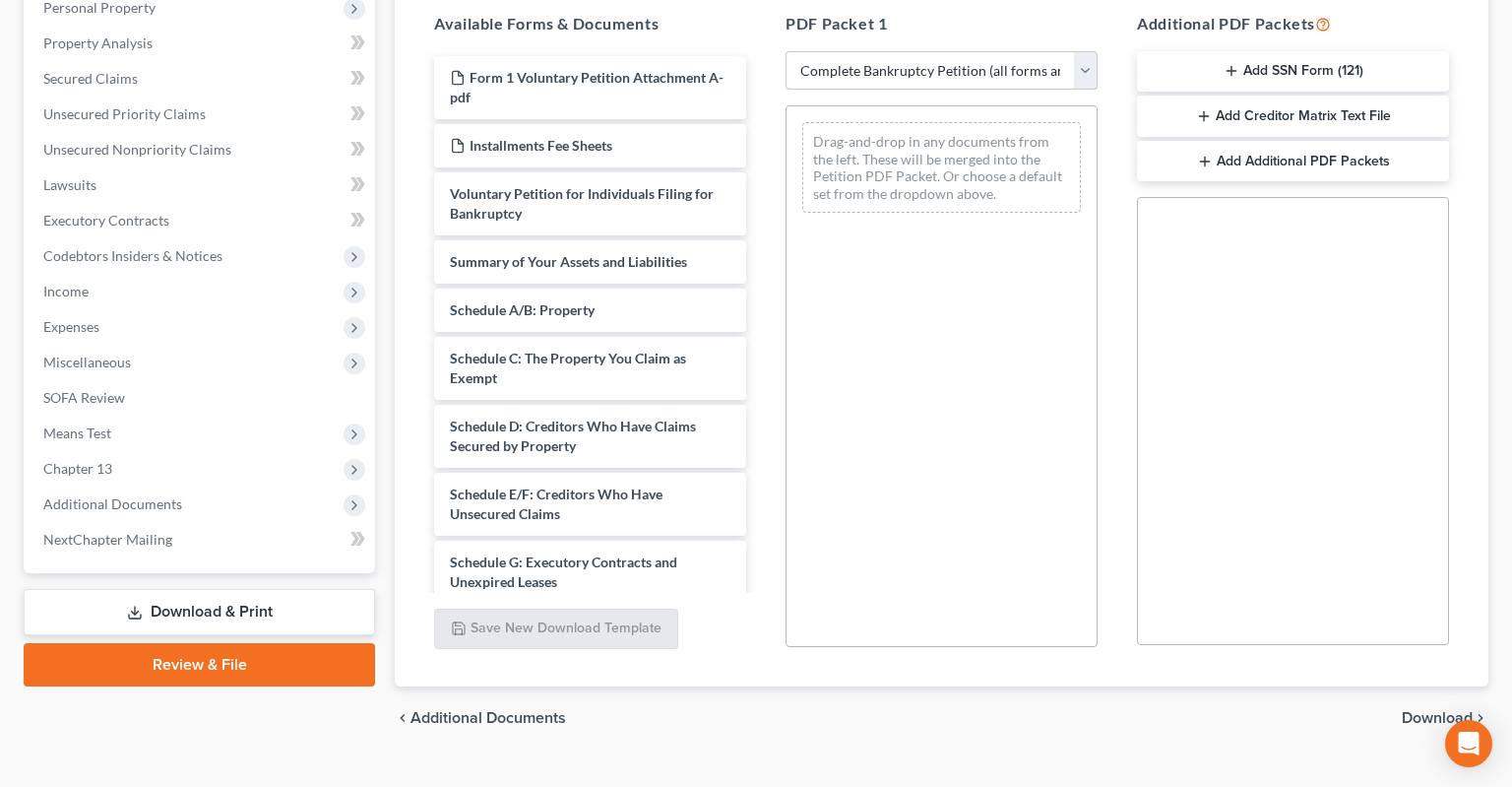 click on "Complete Bankruptcy Petition (all forms and schedules)" at bounding box center (0, 0) 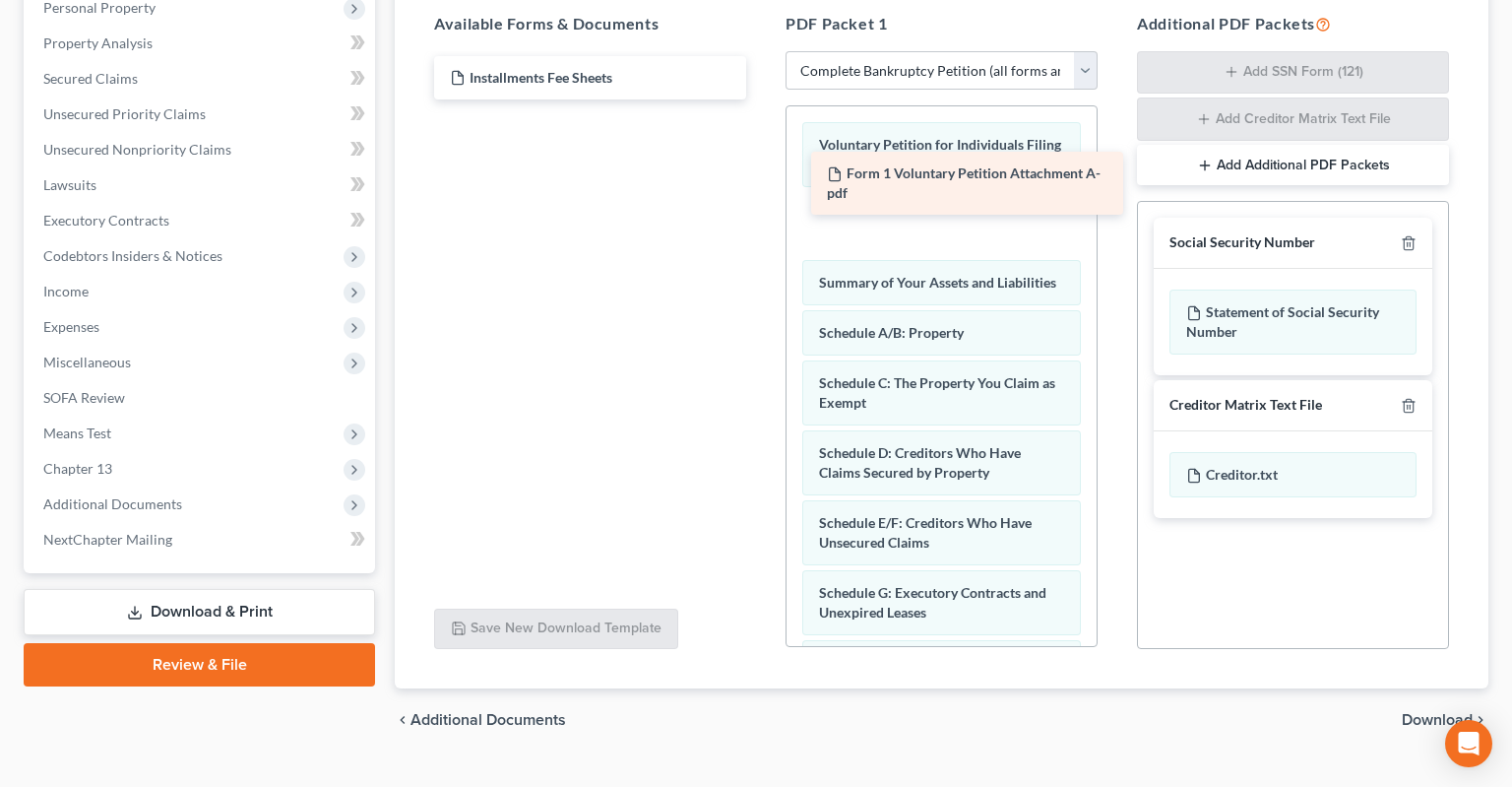drag, startPoint x: 613, startPoint y: 66, endPoint x: 990, endPoint y: 199, distance: 399.77244 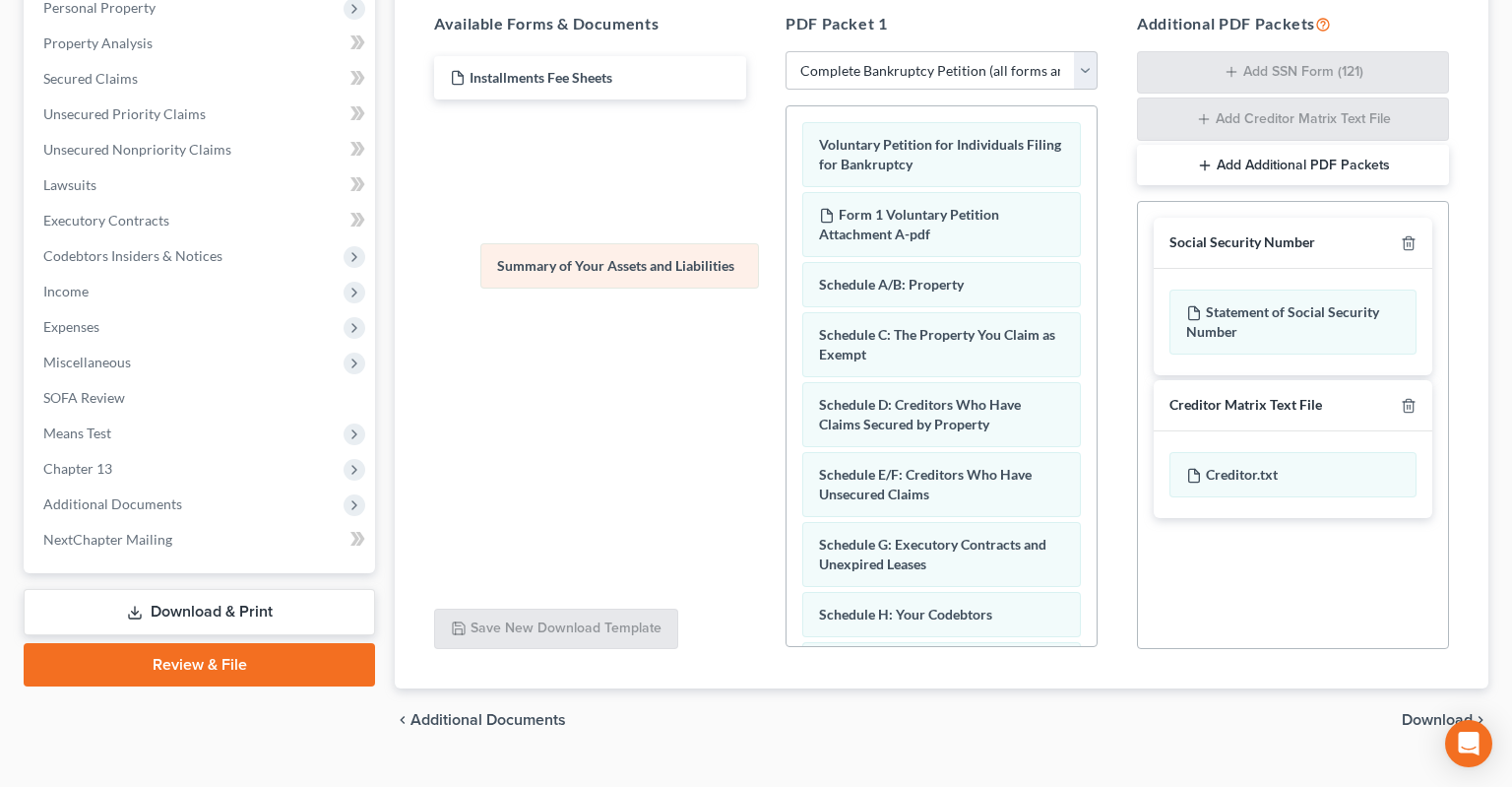 drag, startPoint x: 933, startPoint y: 244, endPoint x: 613, endPoint y: 272, distance: 321.22266 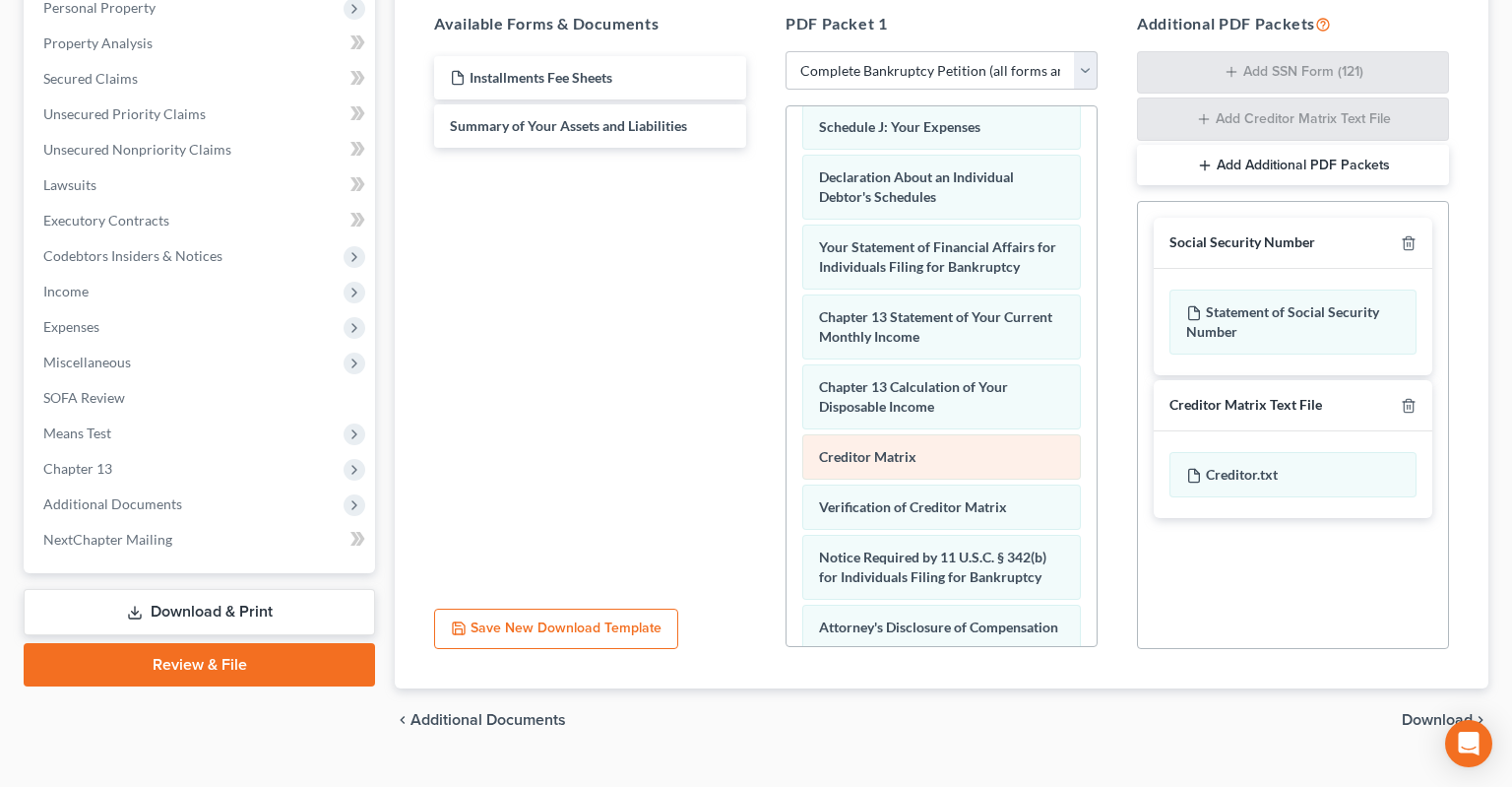 scroll, scrollTop: 695, scrollLeft: 0, axis: vertical 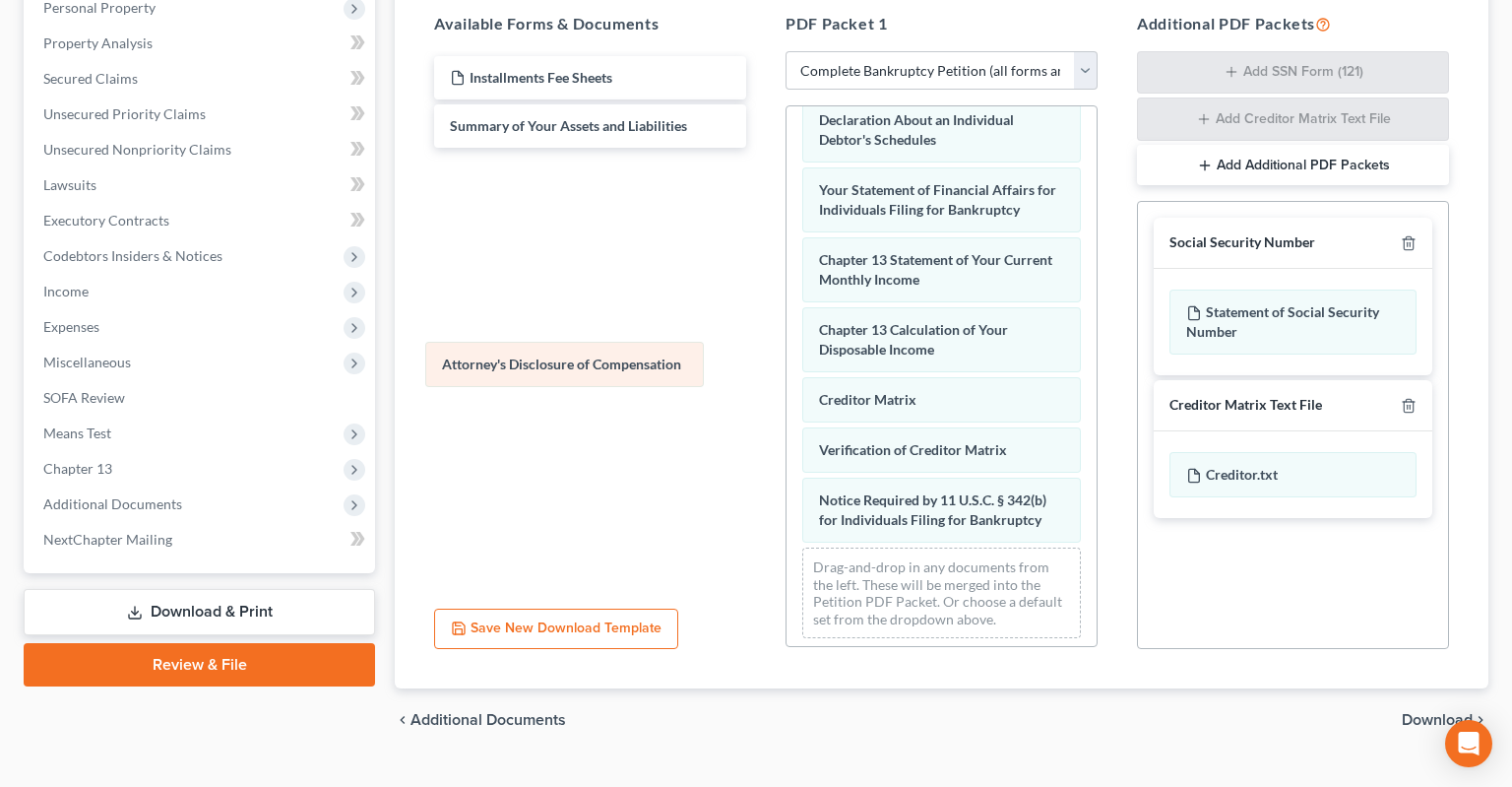 drag, startPoint x: 899, startPoint y: 477, endPoint x: 522, endPoint y: 364, distance: 393.57083 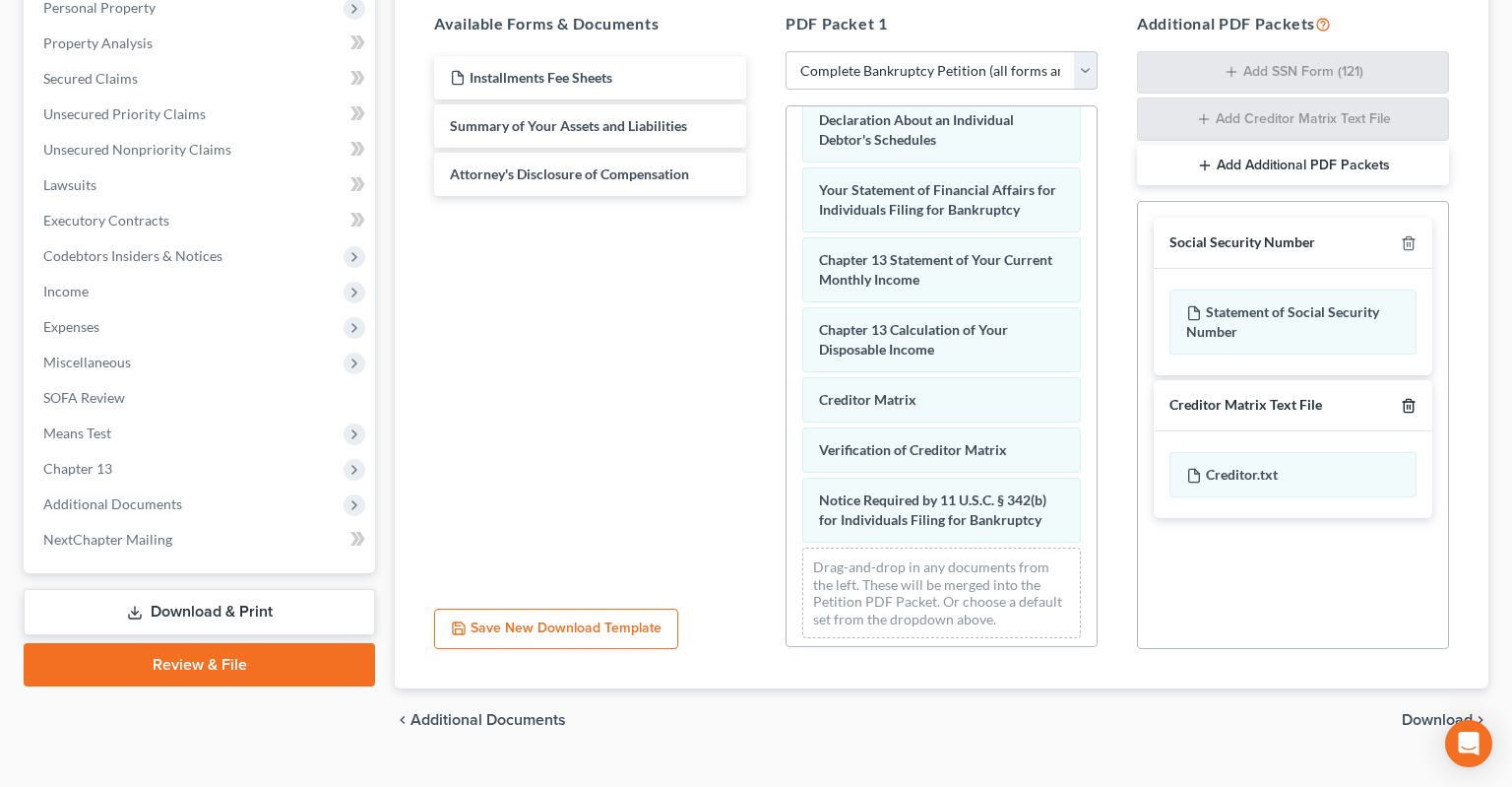 click 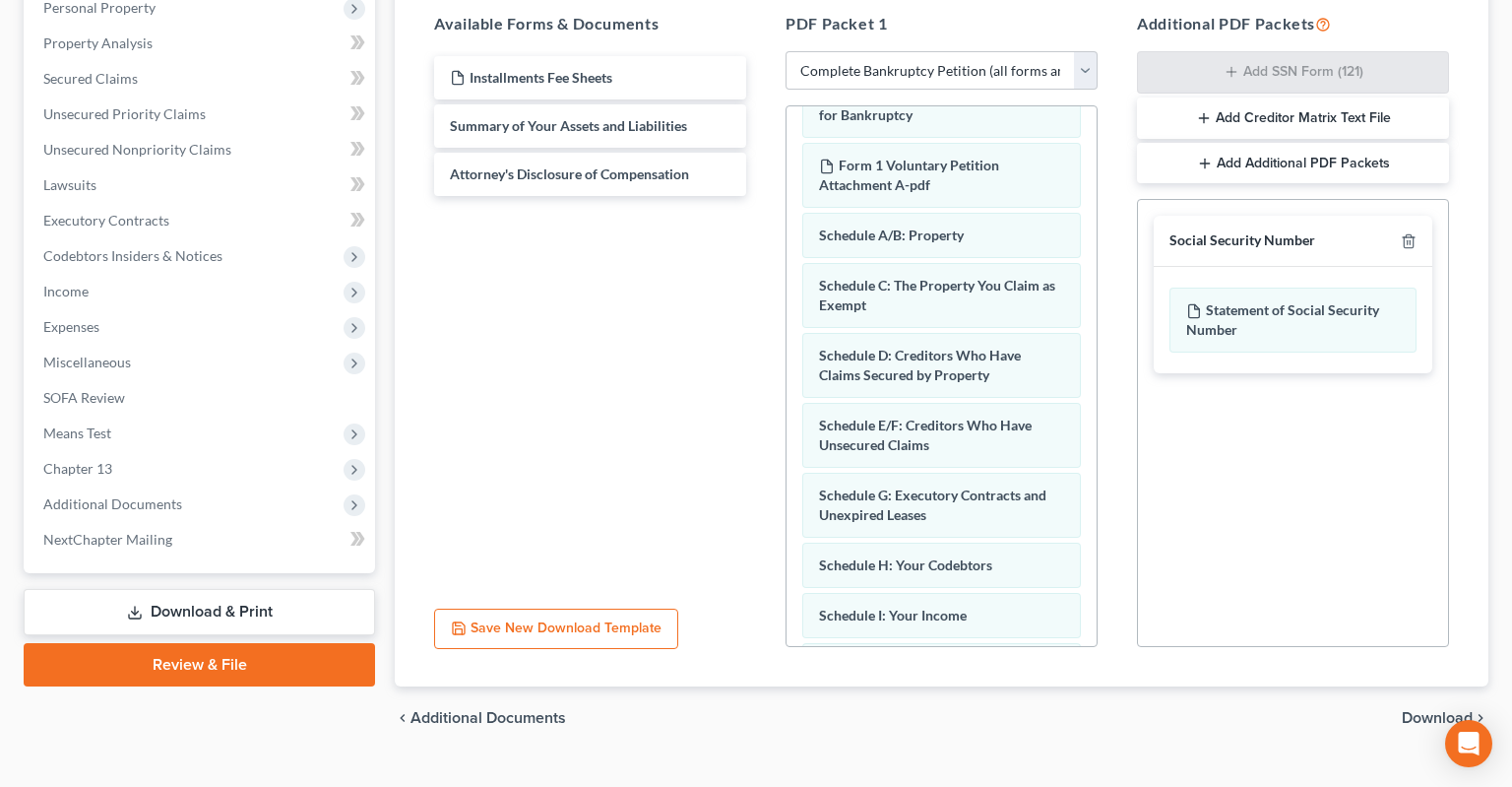 scroll, scrollTop: 0, scrollLeft: 0, axis: both 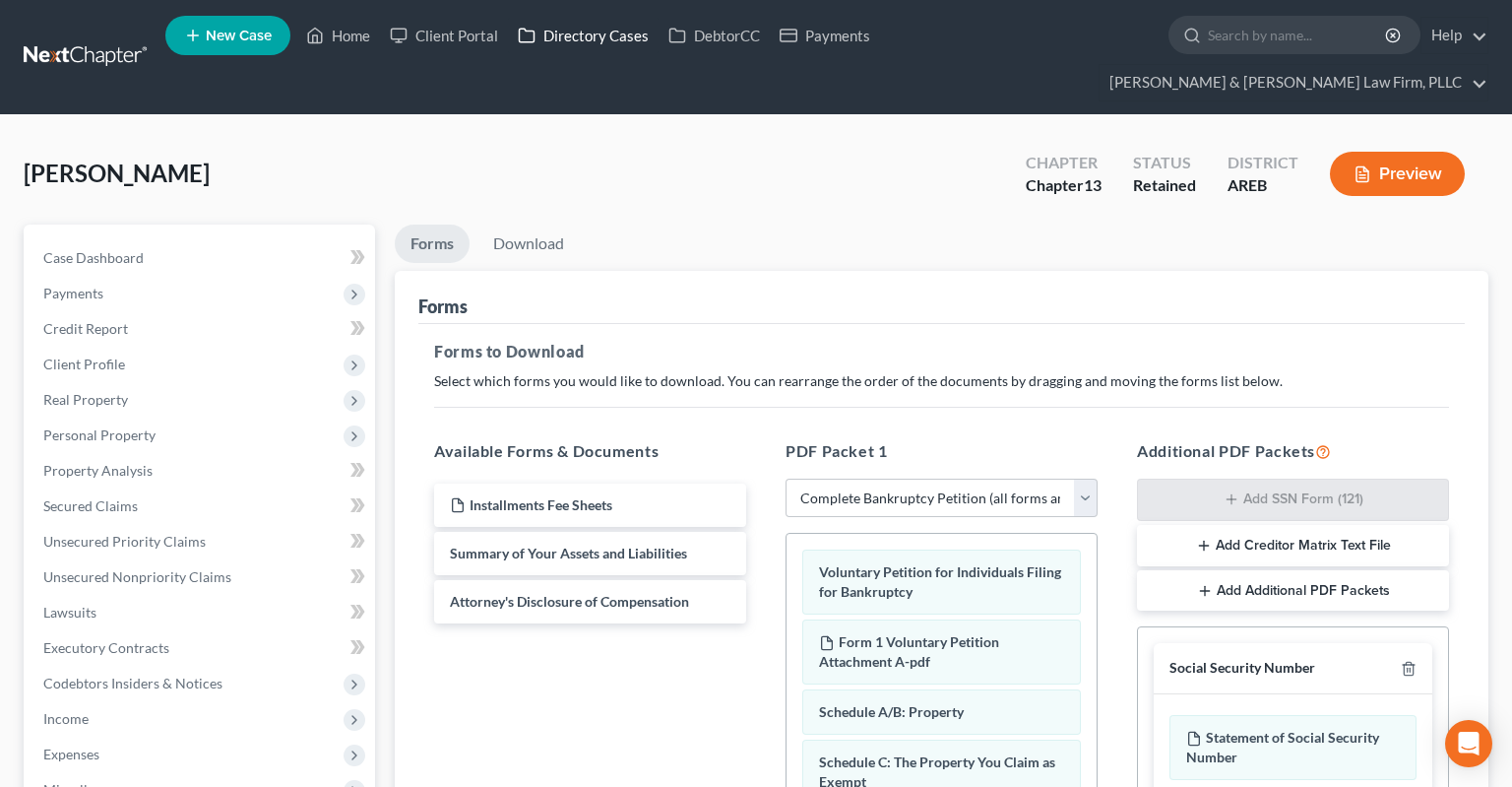 click on "Directory Cases" at bounding box center (583, 35) 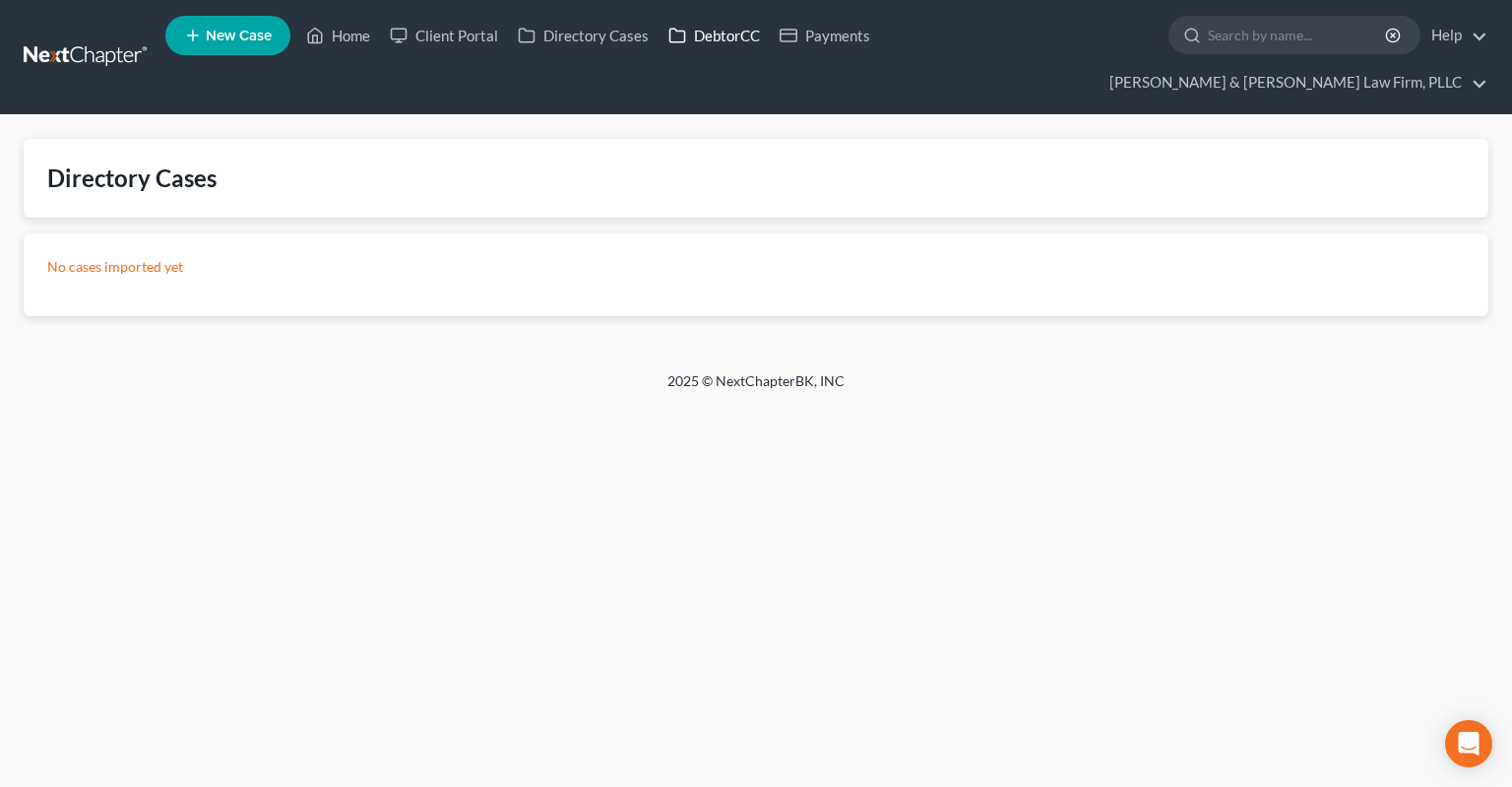 click on "DebtorCC" at bounding box center [714, 35] 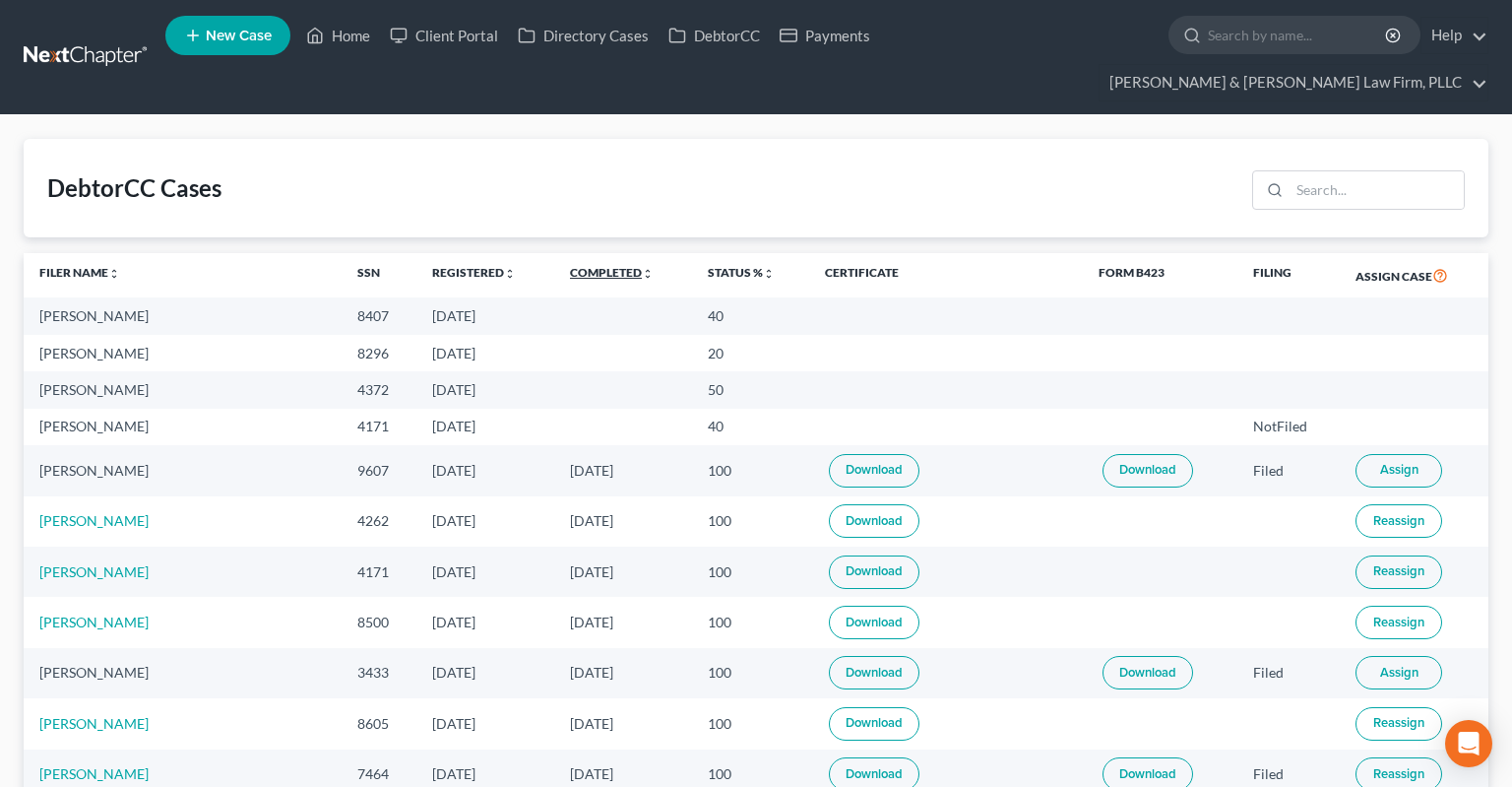 click at bounding box center [623, 315] 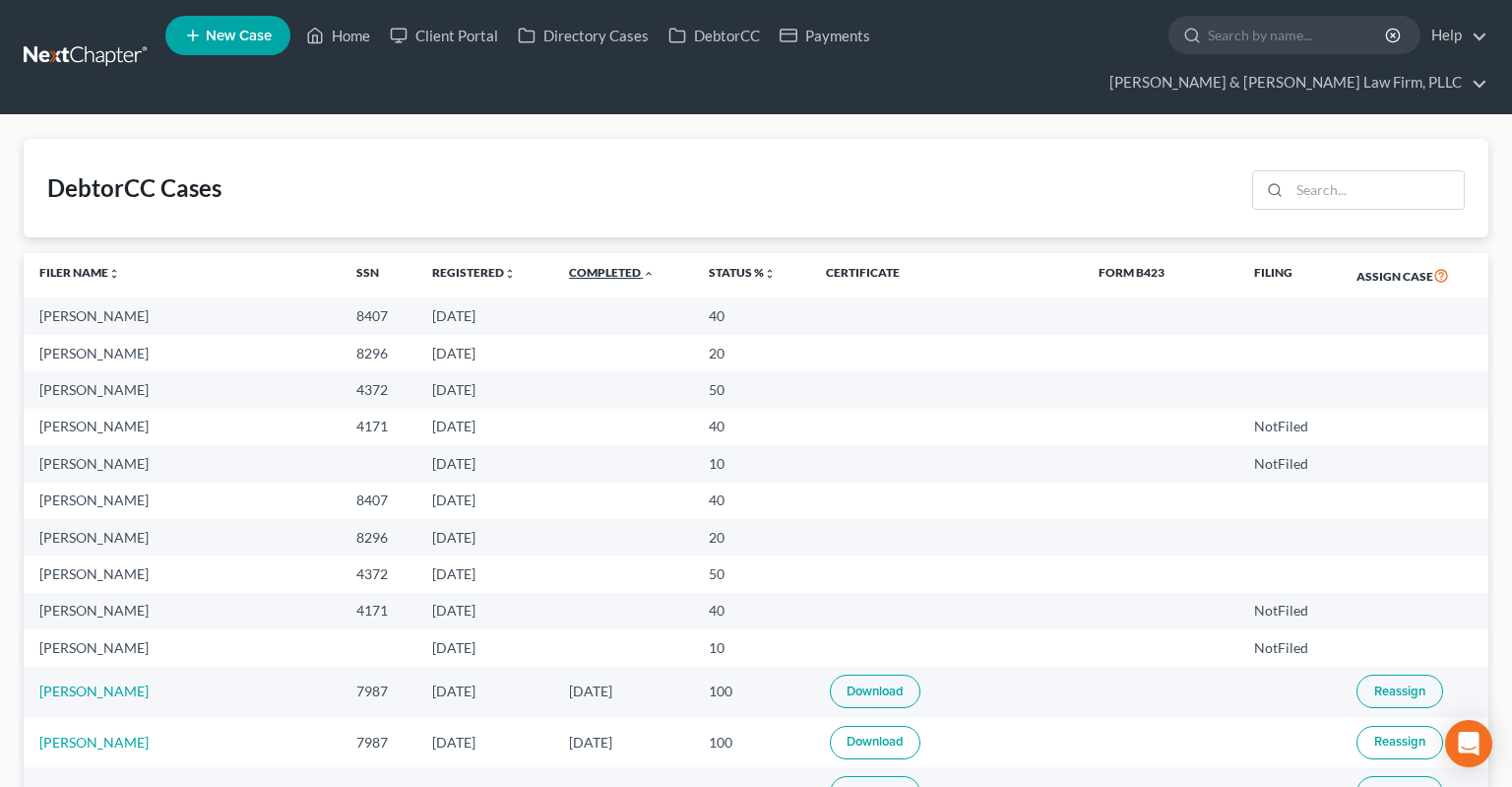 click on "Completed
unfold_more
expand_more
expand_less" at bounding box center (611, 272) 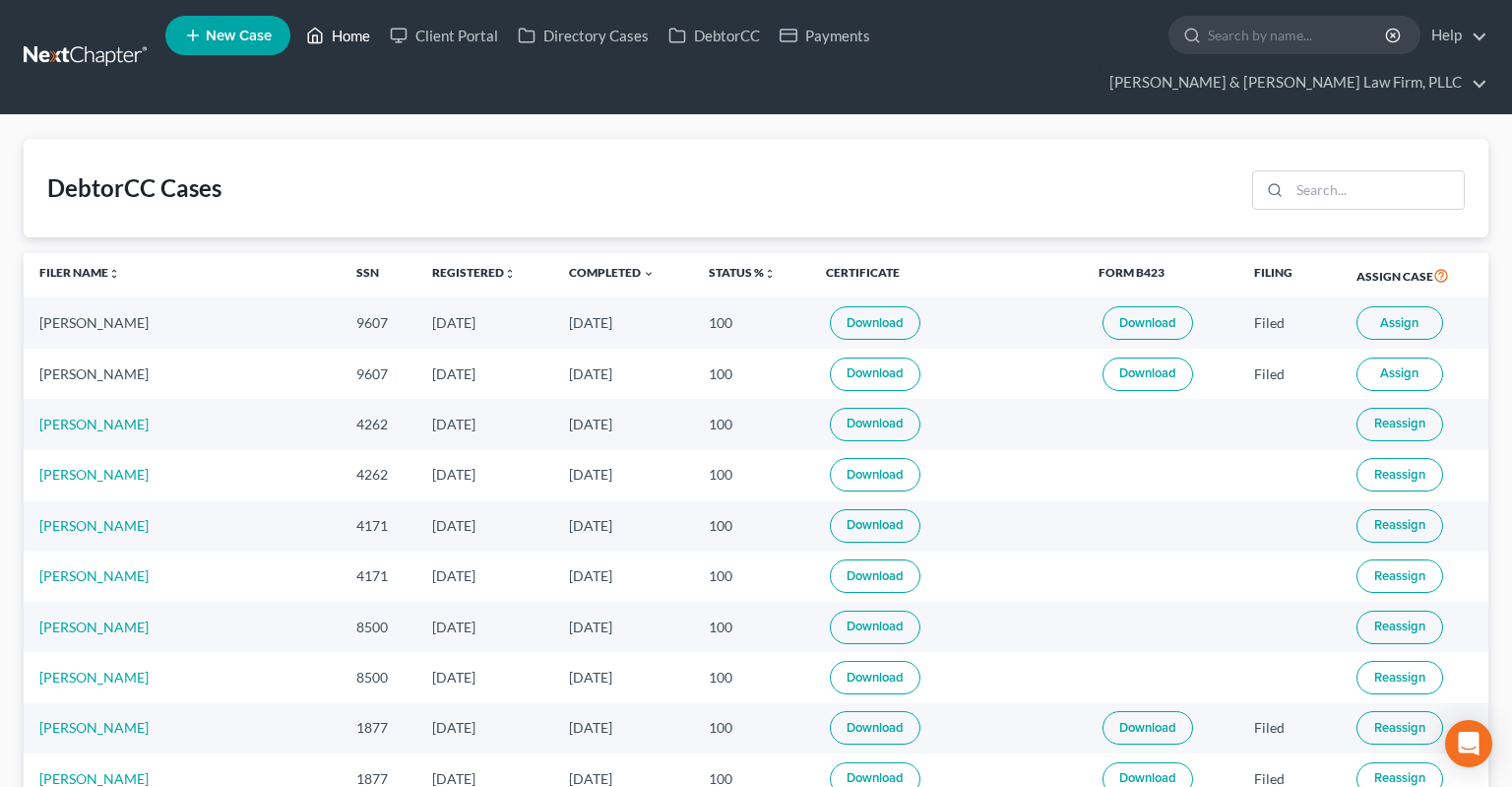 click on "Home" at bounding box center (338, 35) 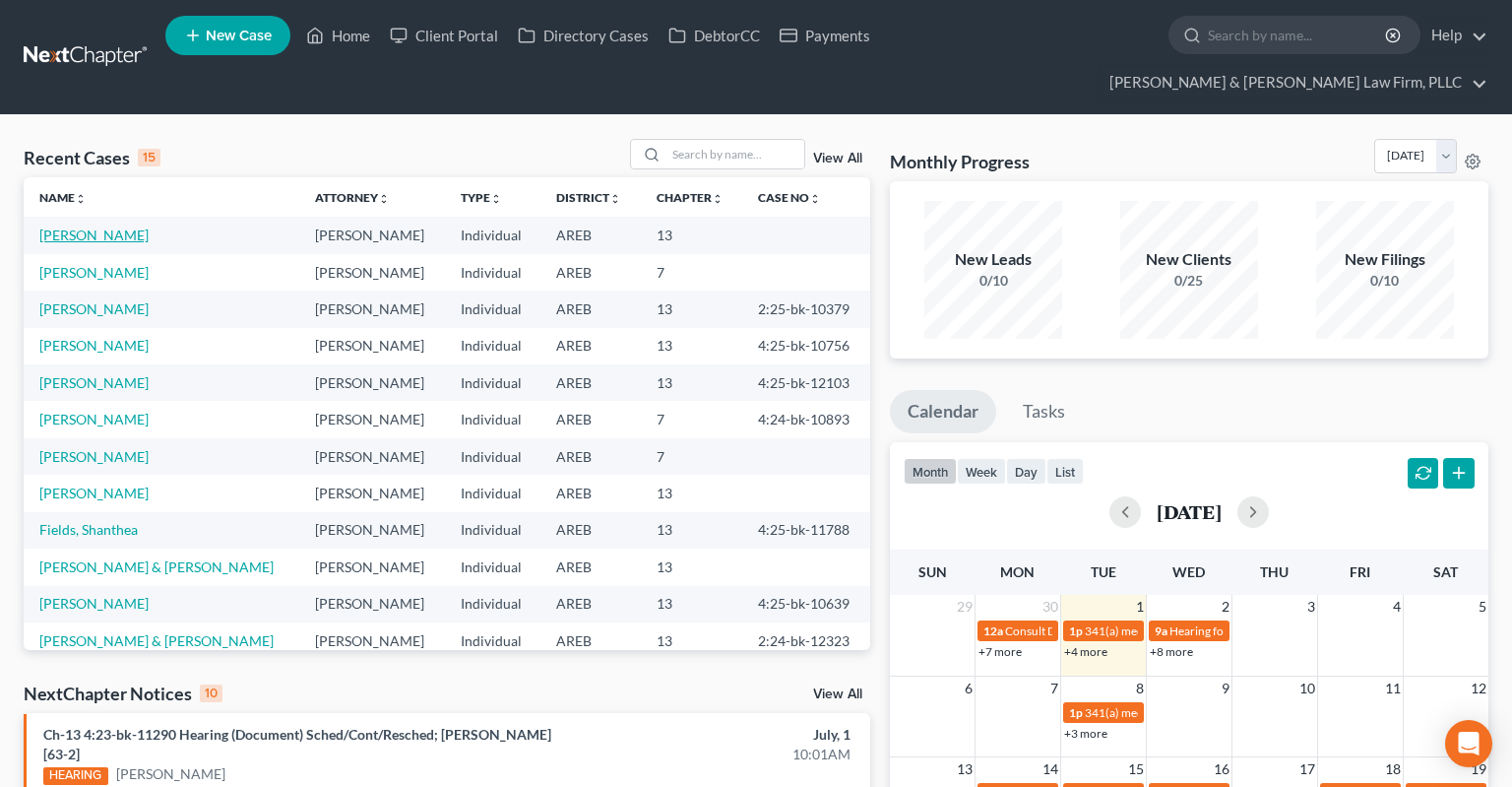 click on "[PERSON_NAME]" at bounding box center (94, 234) 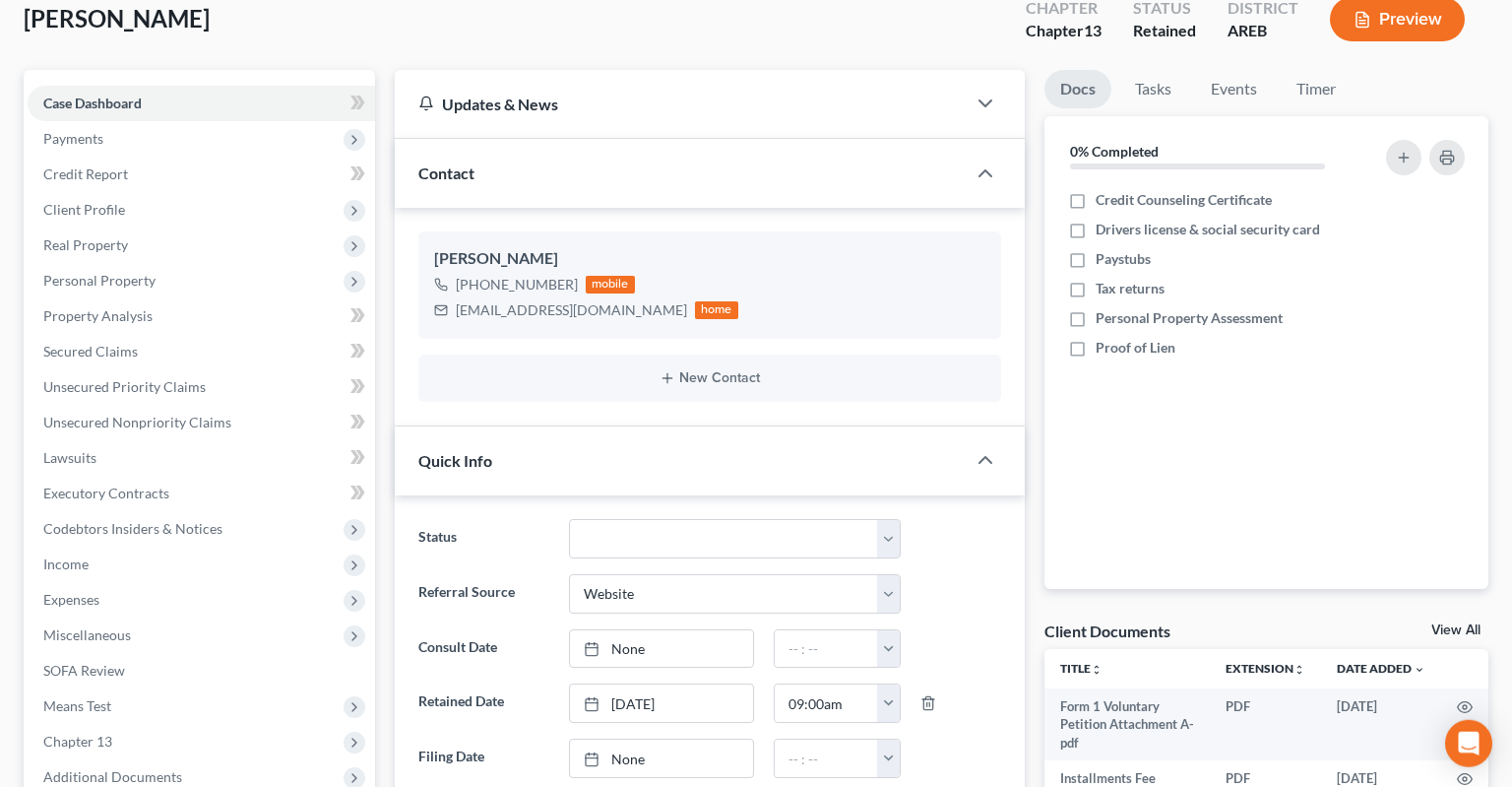 scroll, scrollTop: 623, scrollLeft: 0, axis: vertical 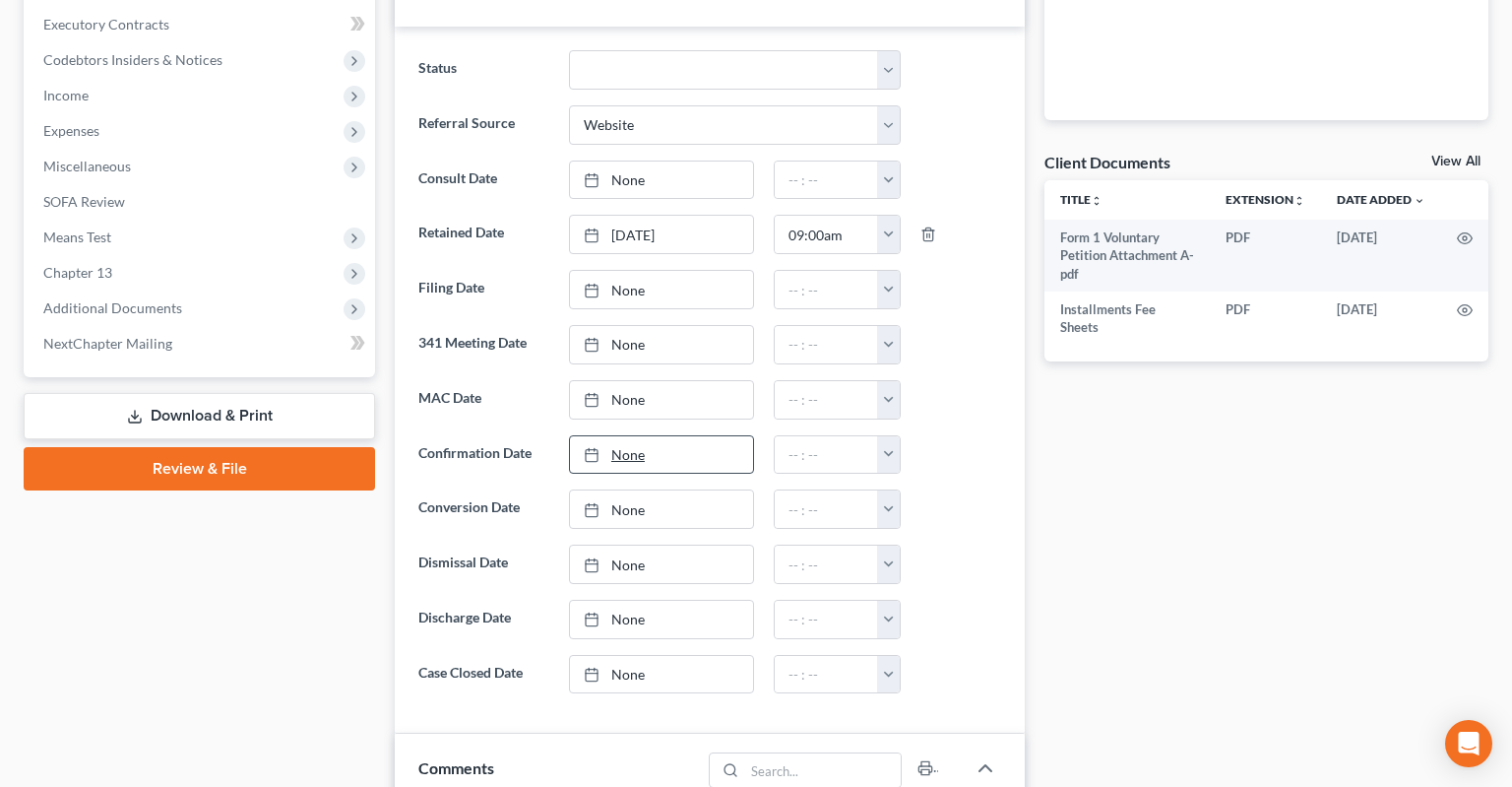 drag, startPoint x: 214, startPoint y: 377, endPoint x: 618, endPoint y: 403, distance: 404.83577 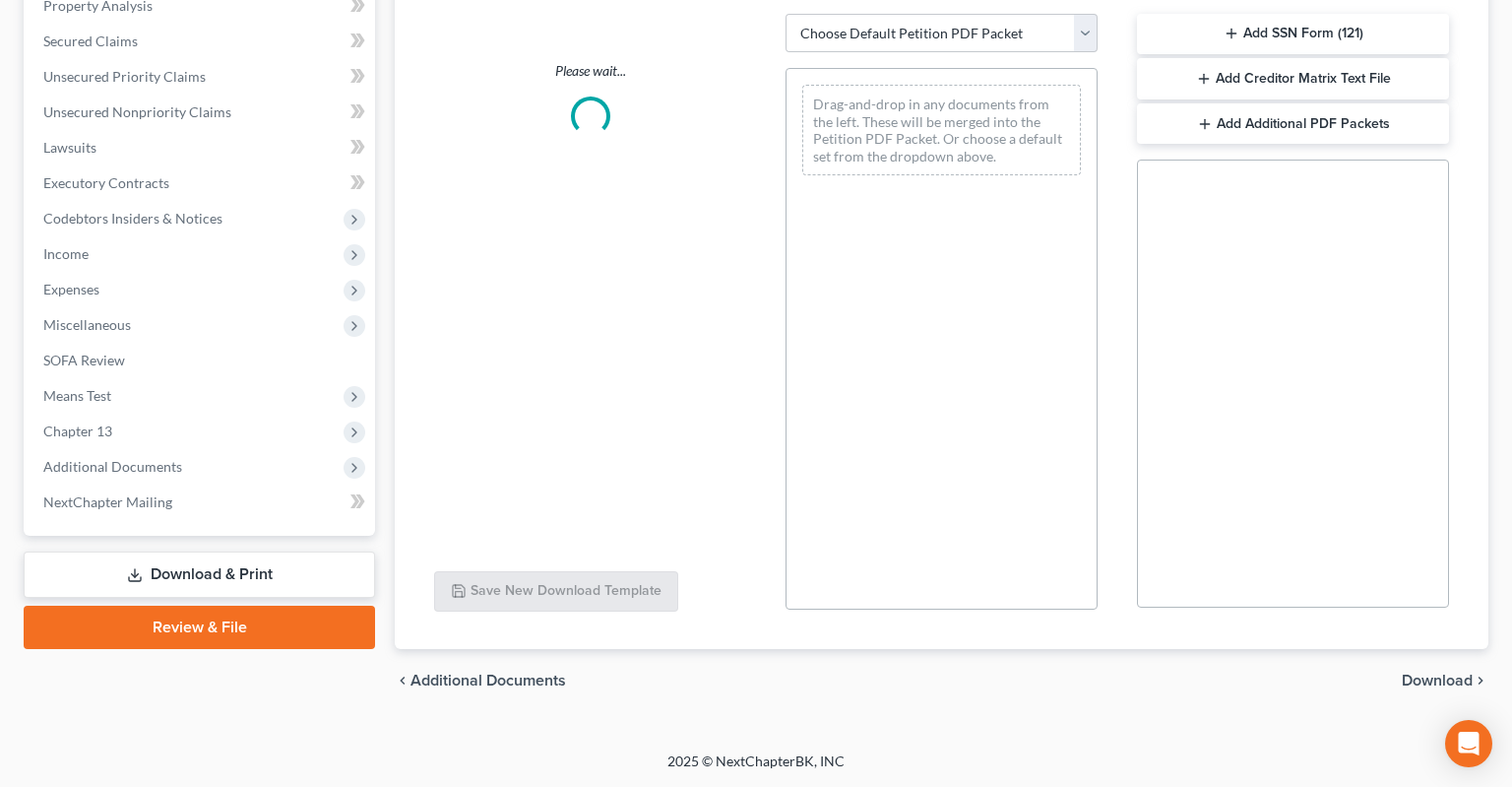 scroll, scrollTop: 427, scrollLeft: 0, axis: vertical 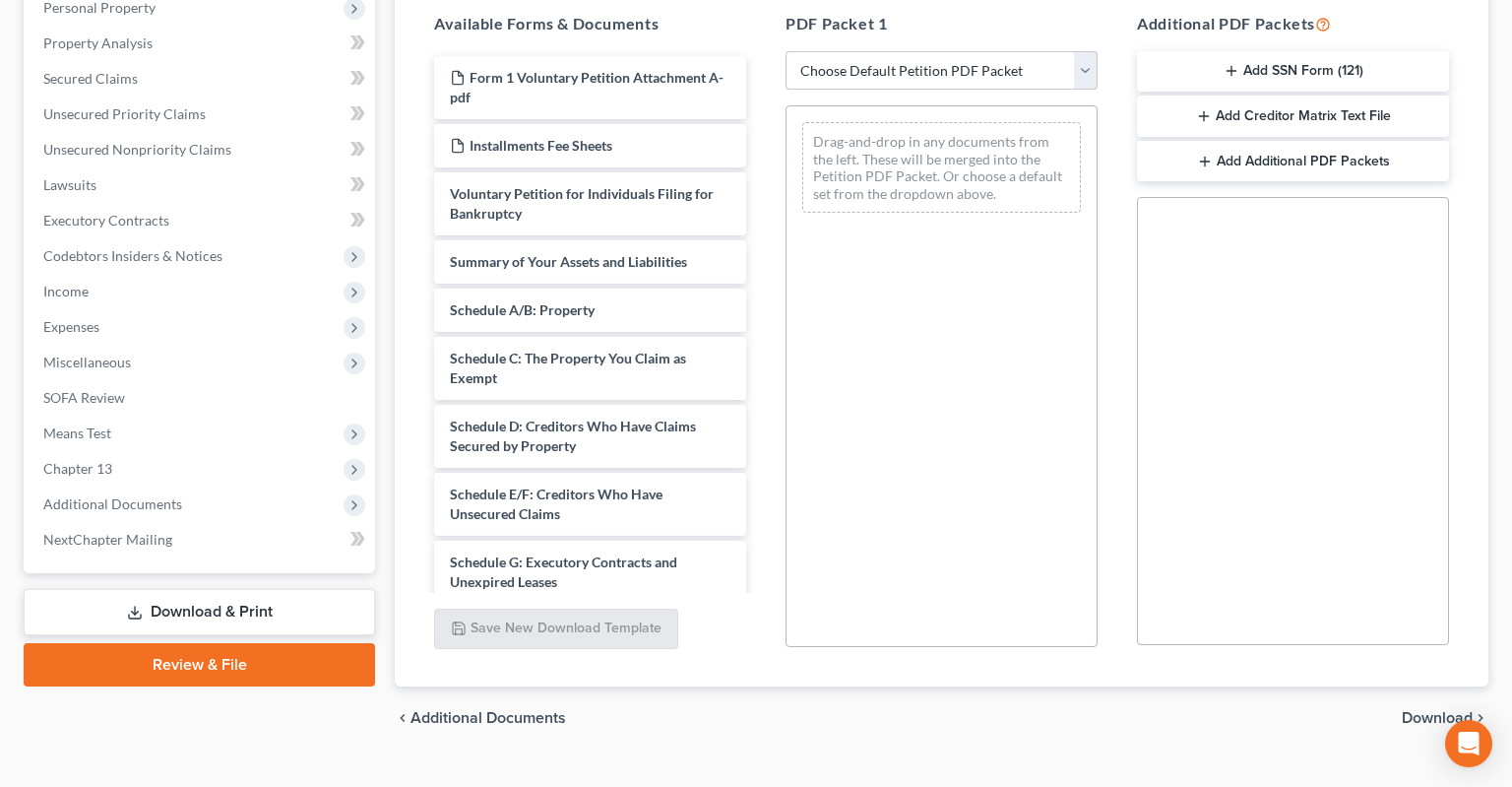 click on "Choose Default Petition PDF Packet Complete Bankruptcy Petition (all forms and schedules) Emergency Filing Forms (Petition and Creditor List Only) Amended Forms Signature Pages Only Supplemental Post Petition (Sch. I & J) Supplemental Post Petition (Sch. I) Supplemental Post Petition (Sch. J)" at bounding box center (941, 71) 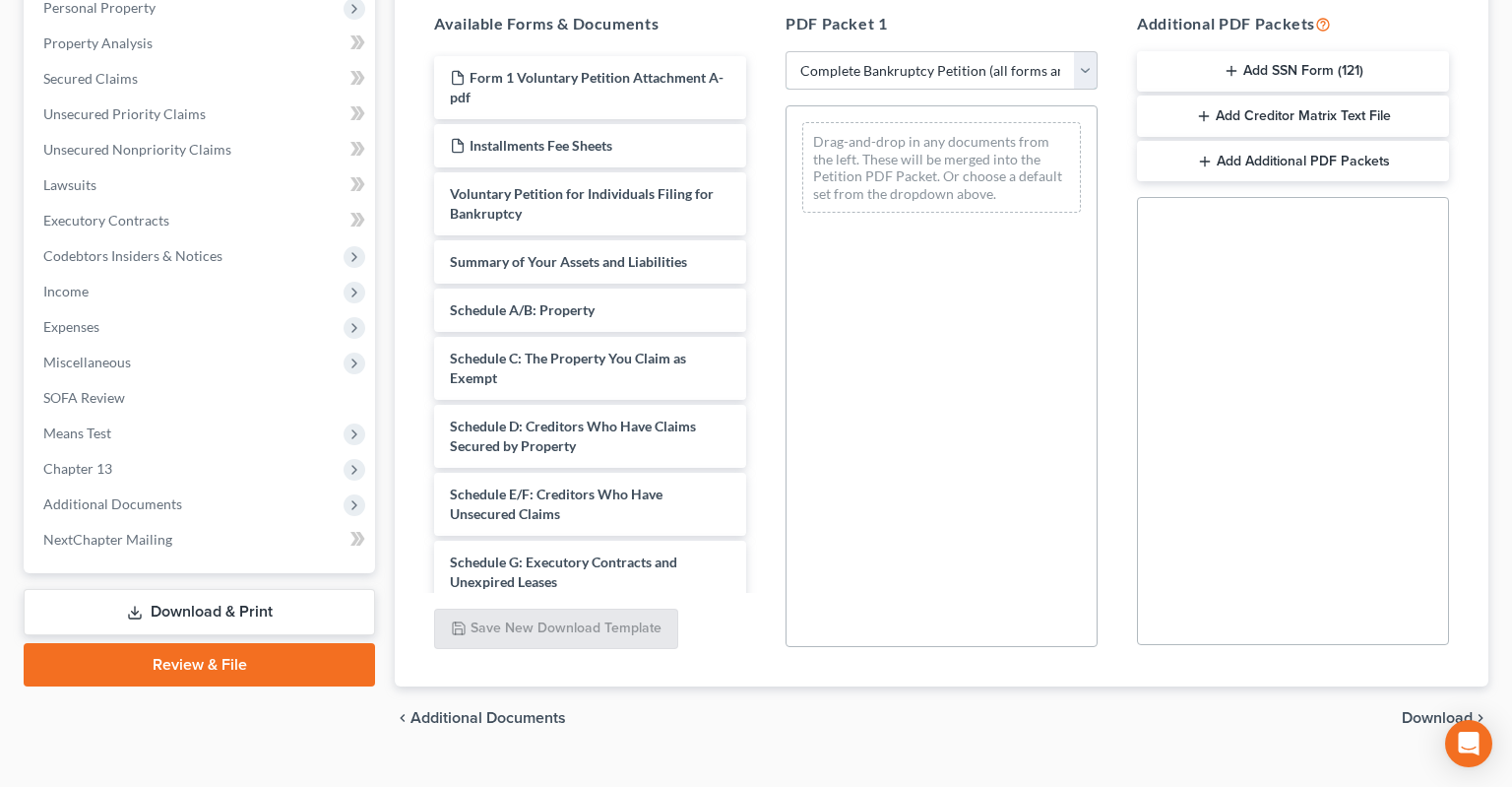 click on "Complete Bankruptcy Petition (all forms and schedules)" at bounding box center [0, 0] 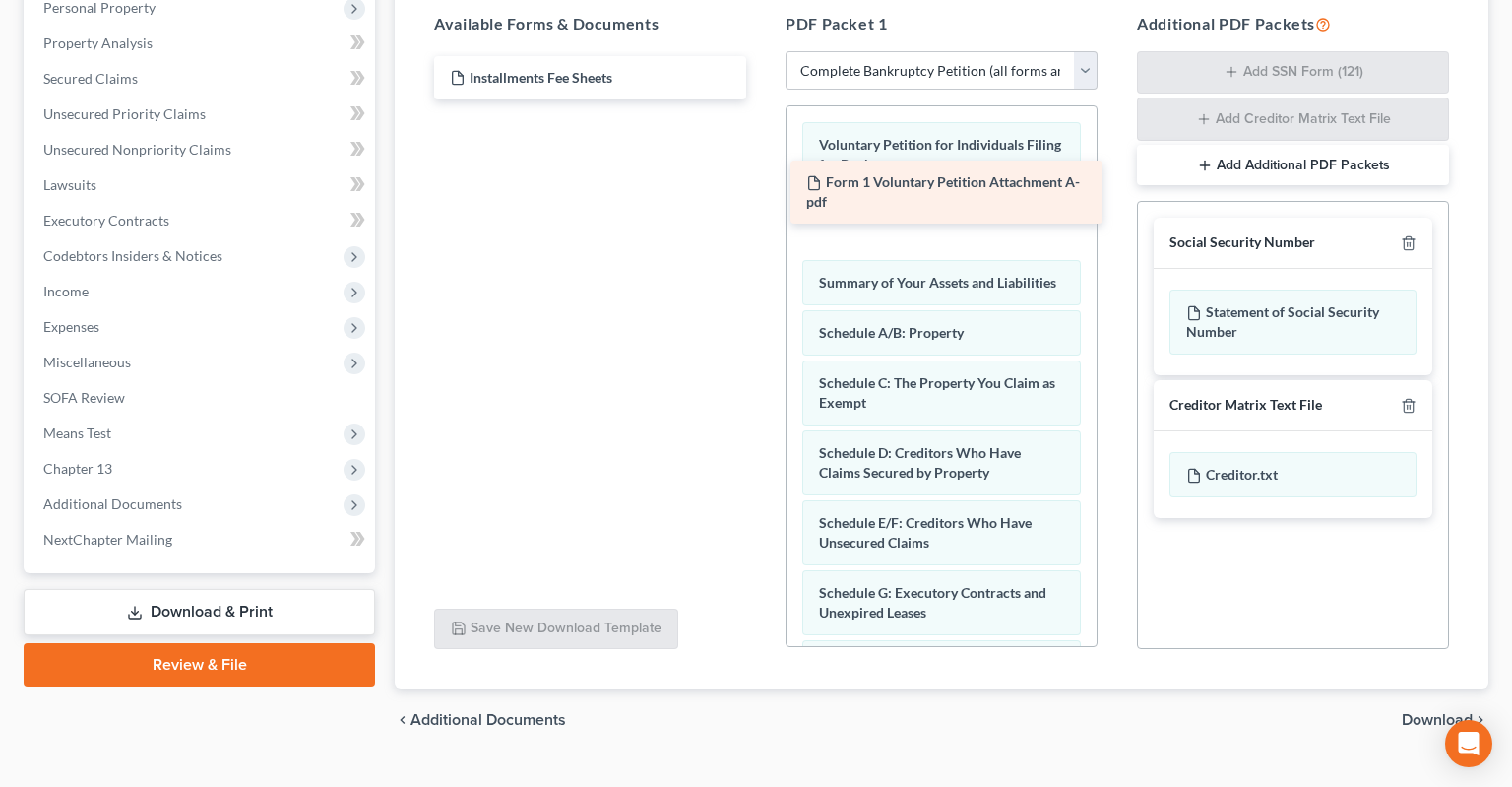 drag, startPoint x: 697, startPoint y: 52, endPoint x: 1029, endPoint y: 186, distance: 358.02235 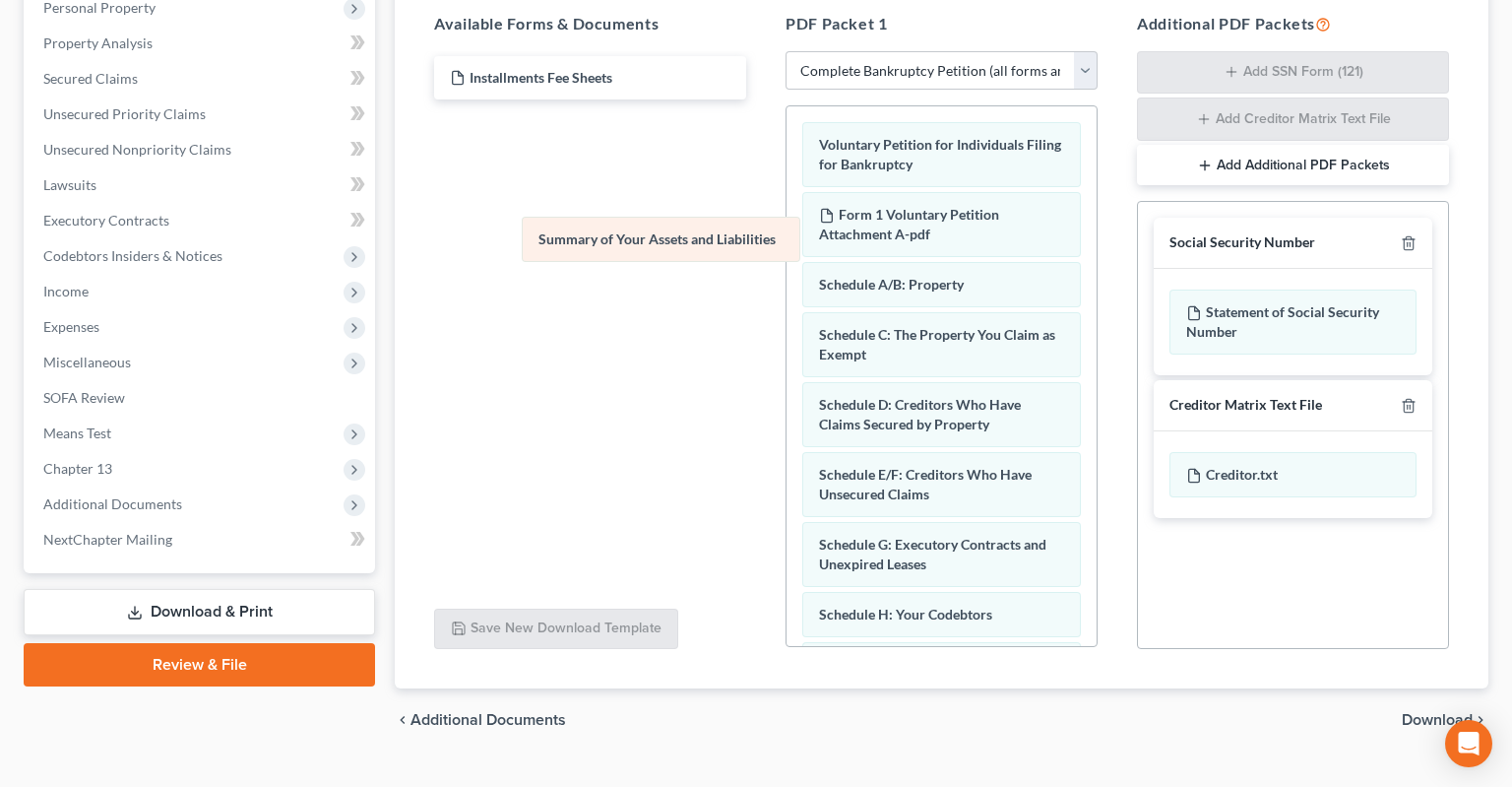 drag, startPoint x: 963, startPoint y: 240, endPoint x: 642, endPoint y: 239, distance: 321.00156 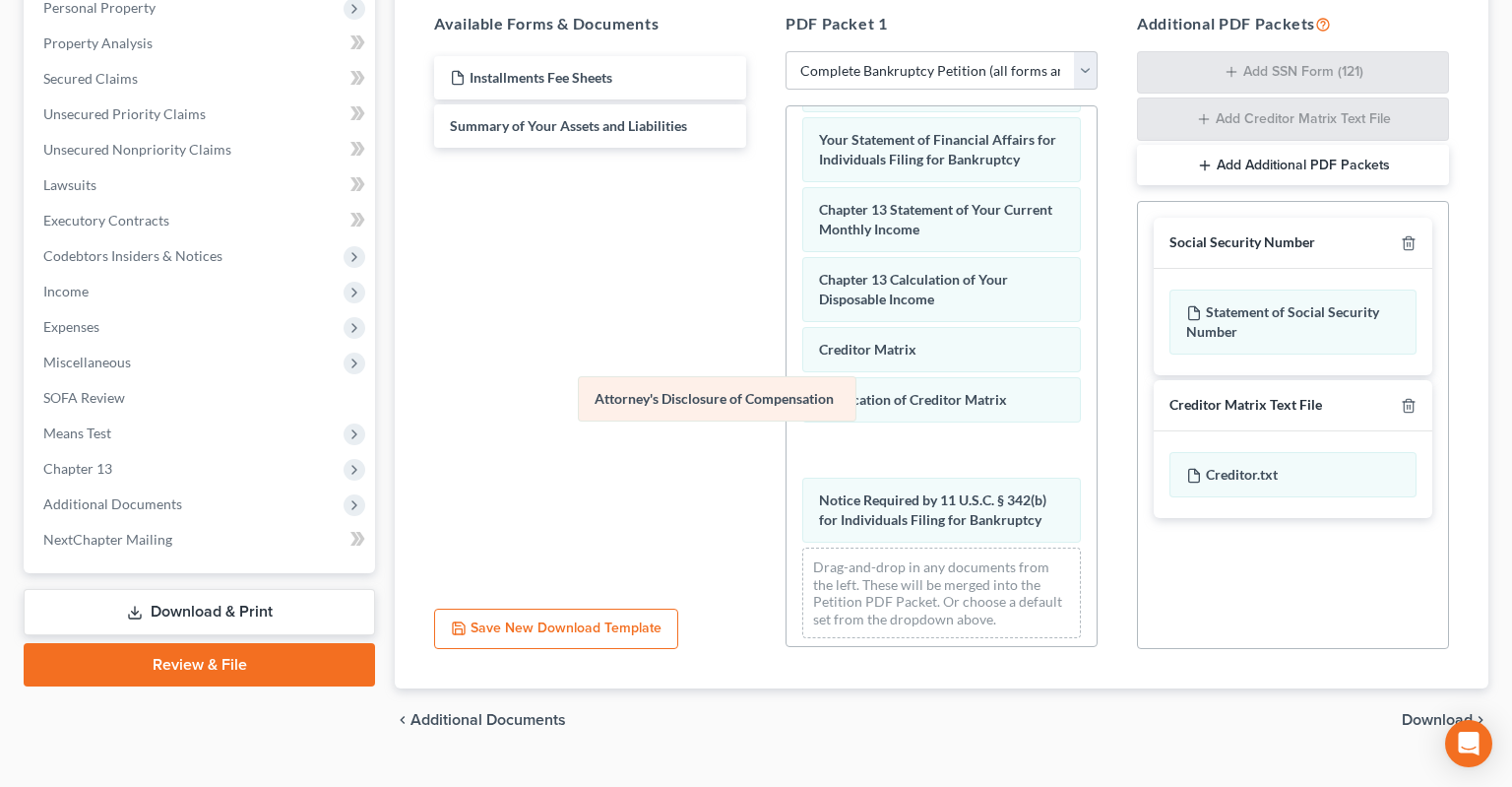 scroll, scrollTop: 645, scrollLeft: 0, axis: vertical 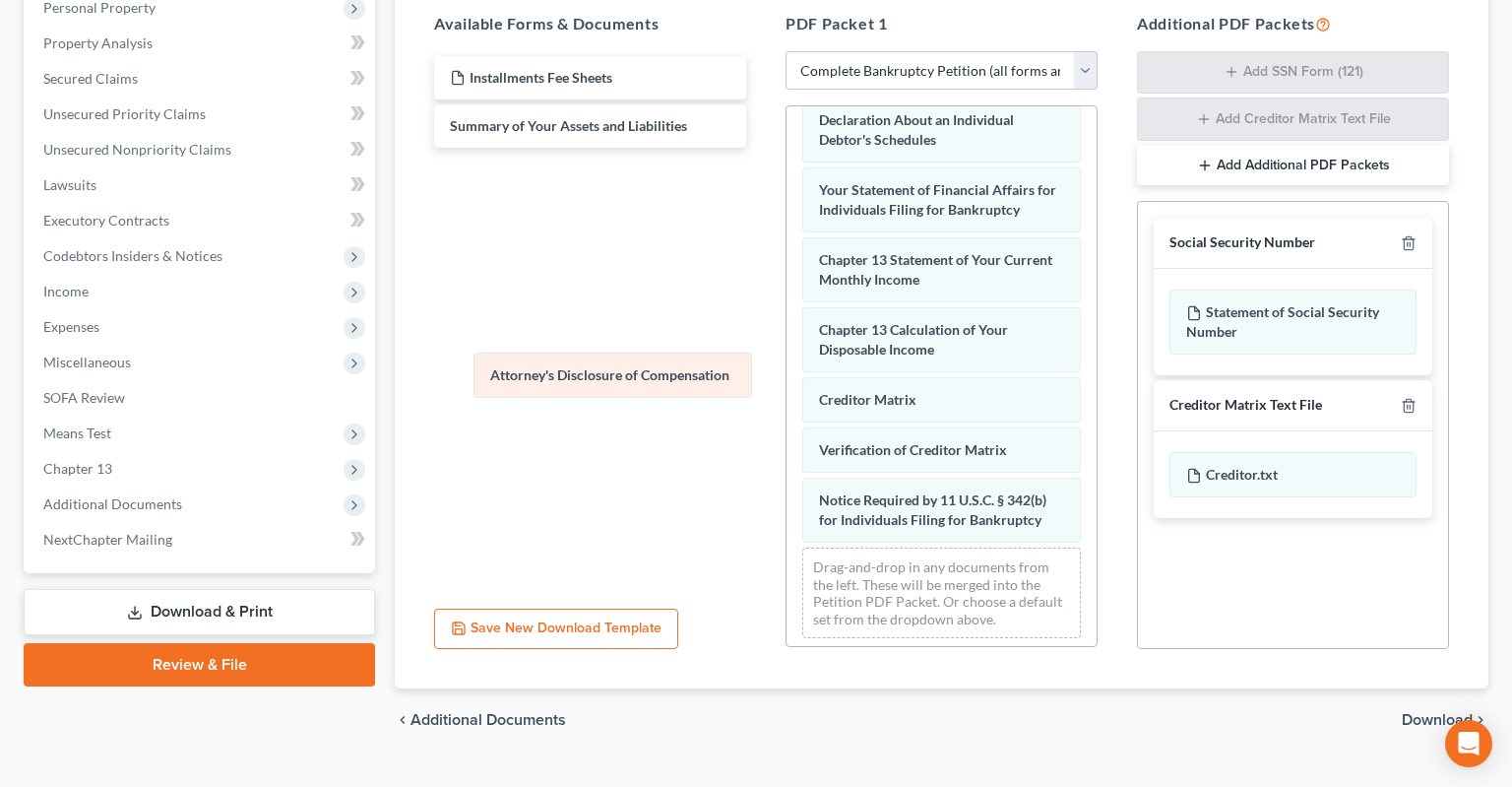 drag, startPoint x: 892, startPoint y: 468, endPoint x: 598, endPoint y: 372, distance: 309.27658 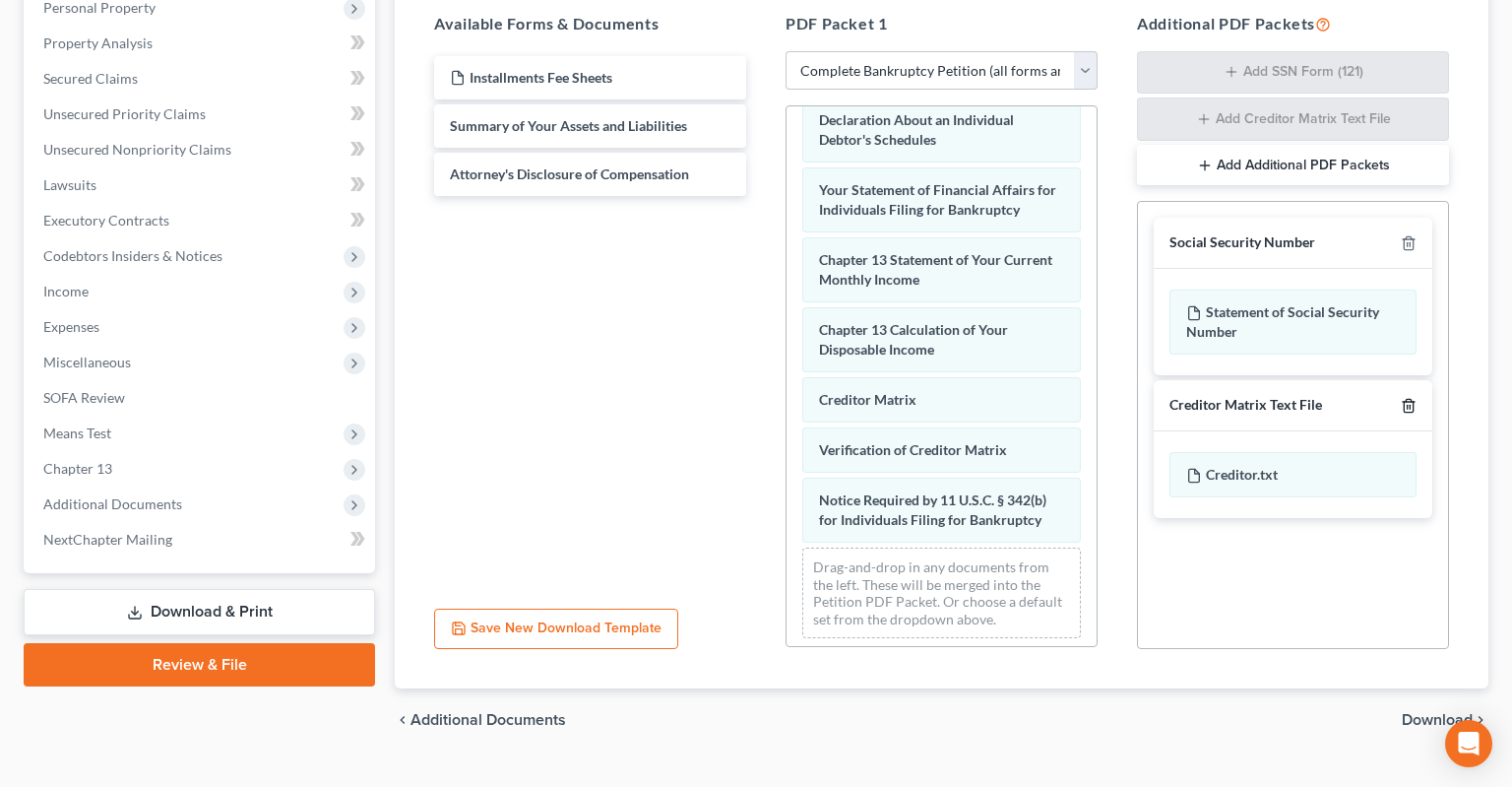 click 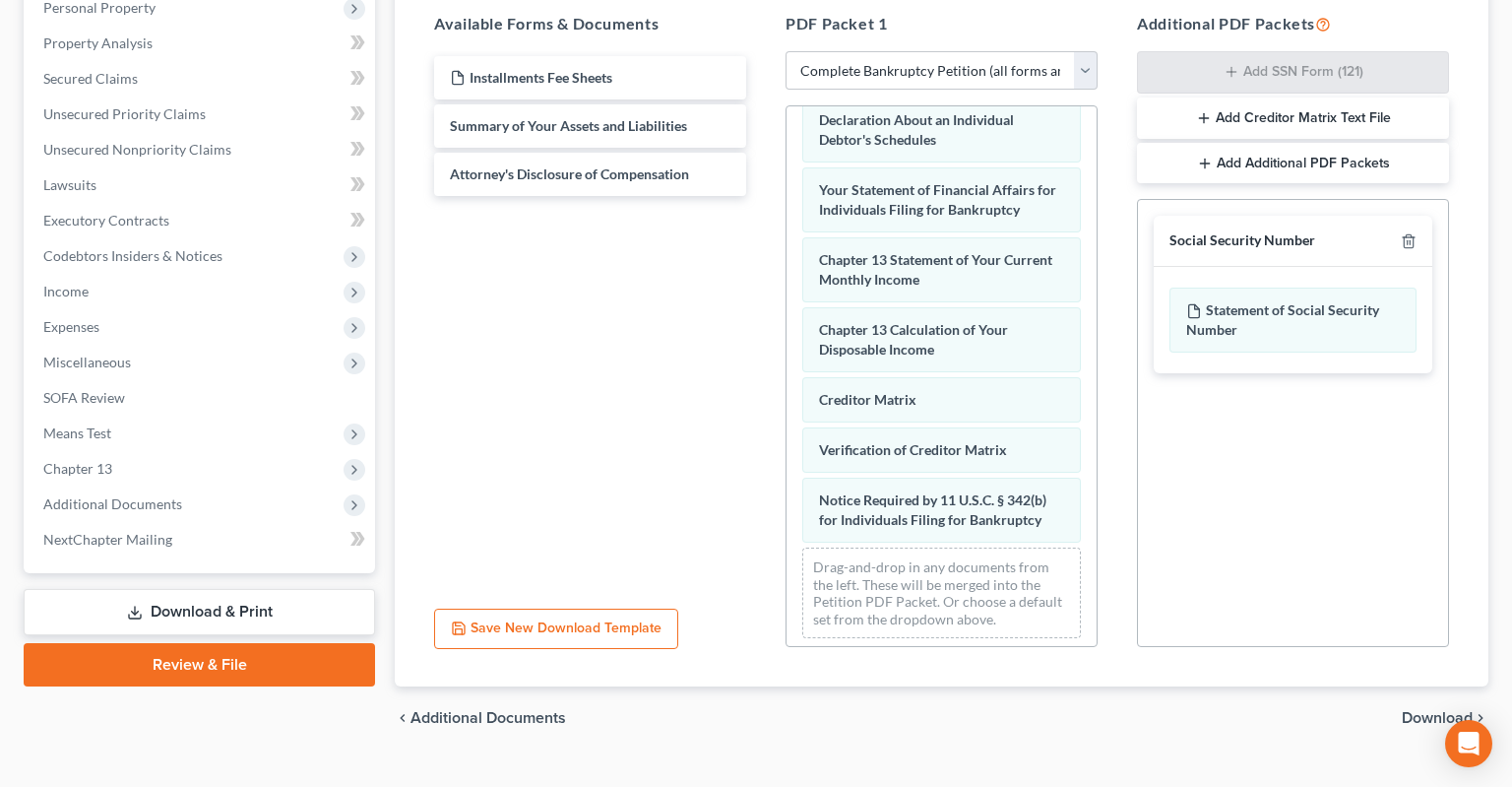click on "Download" at bounding box center (1437, 718) 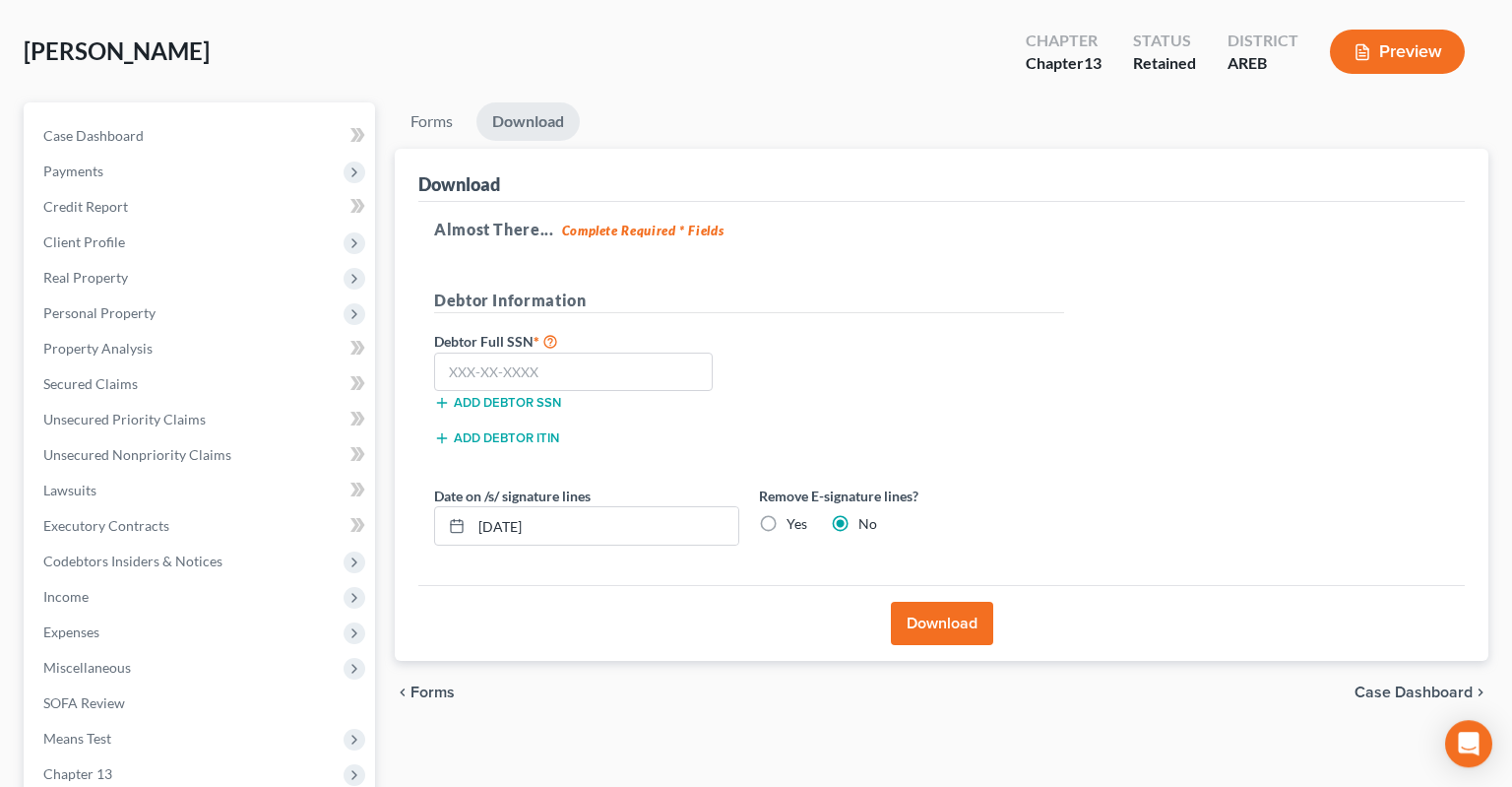 scroll, scrollTop: 51, scrollLeft: 0, axis: vertical 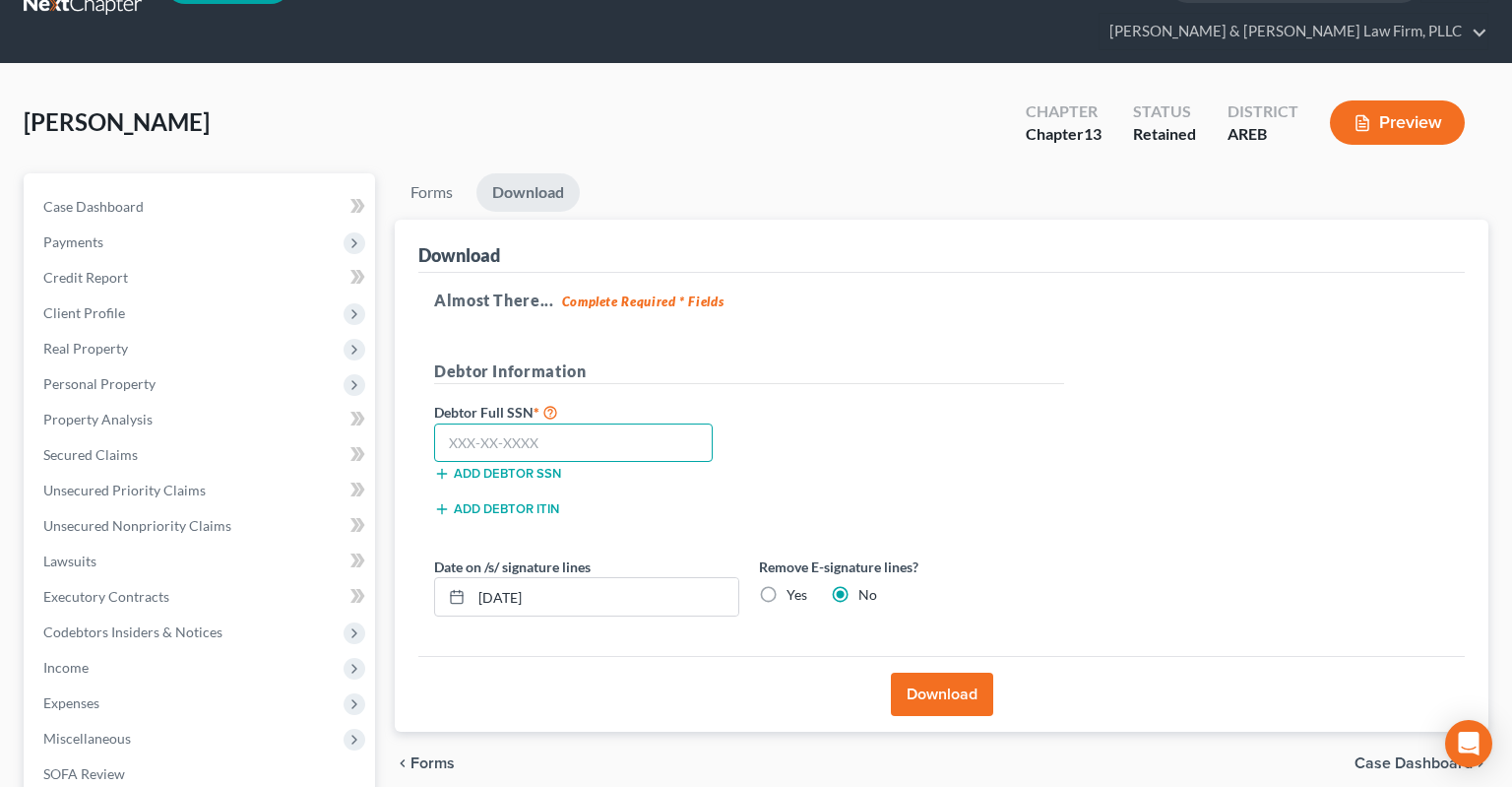click at bounding box center (573, 443) 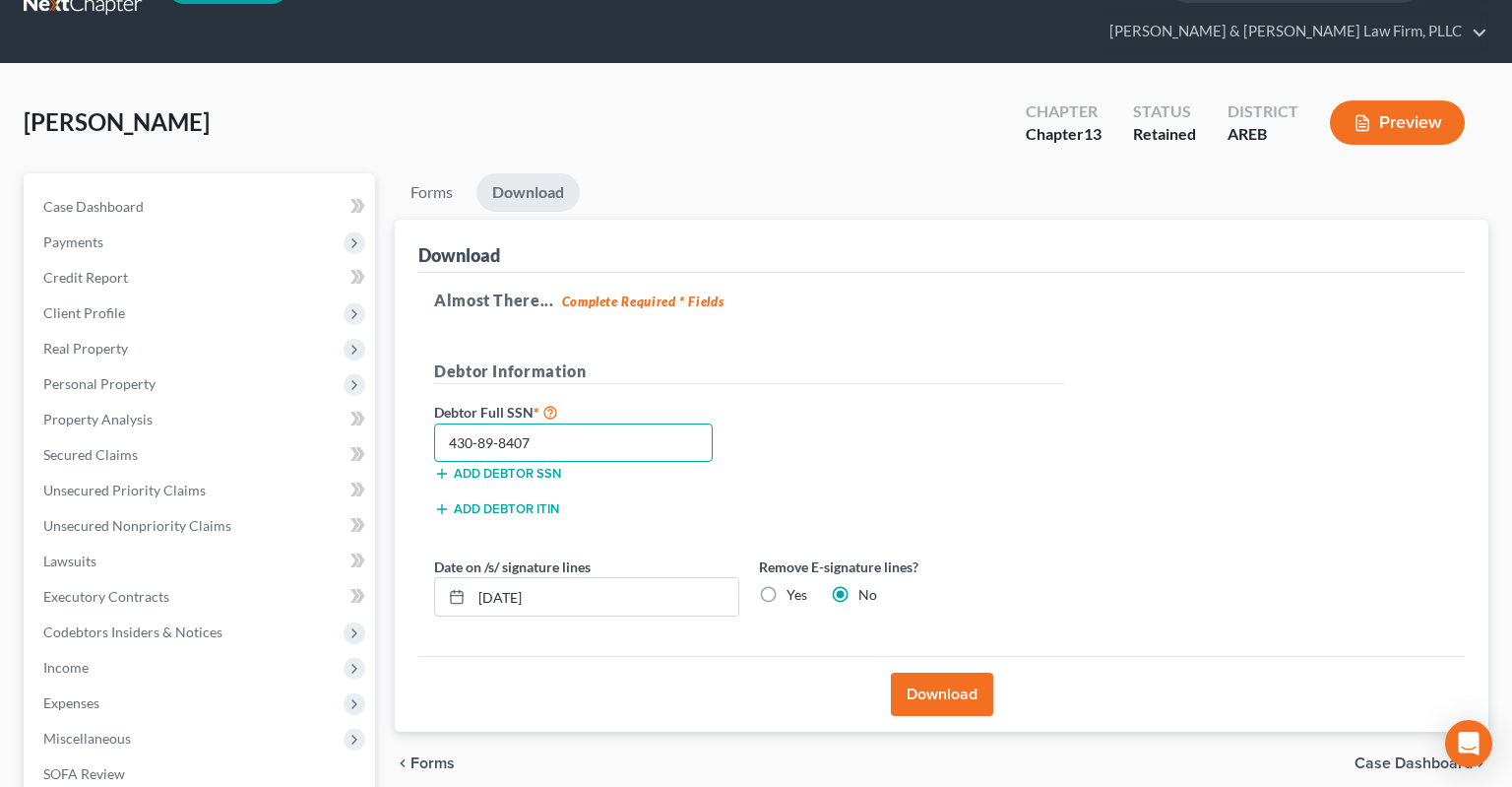 type on "430-89-8407" 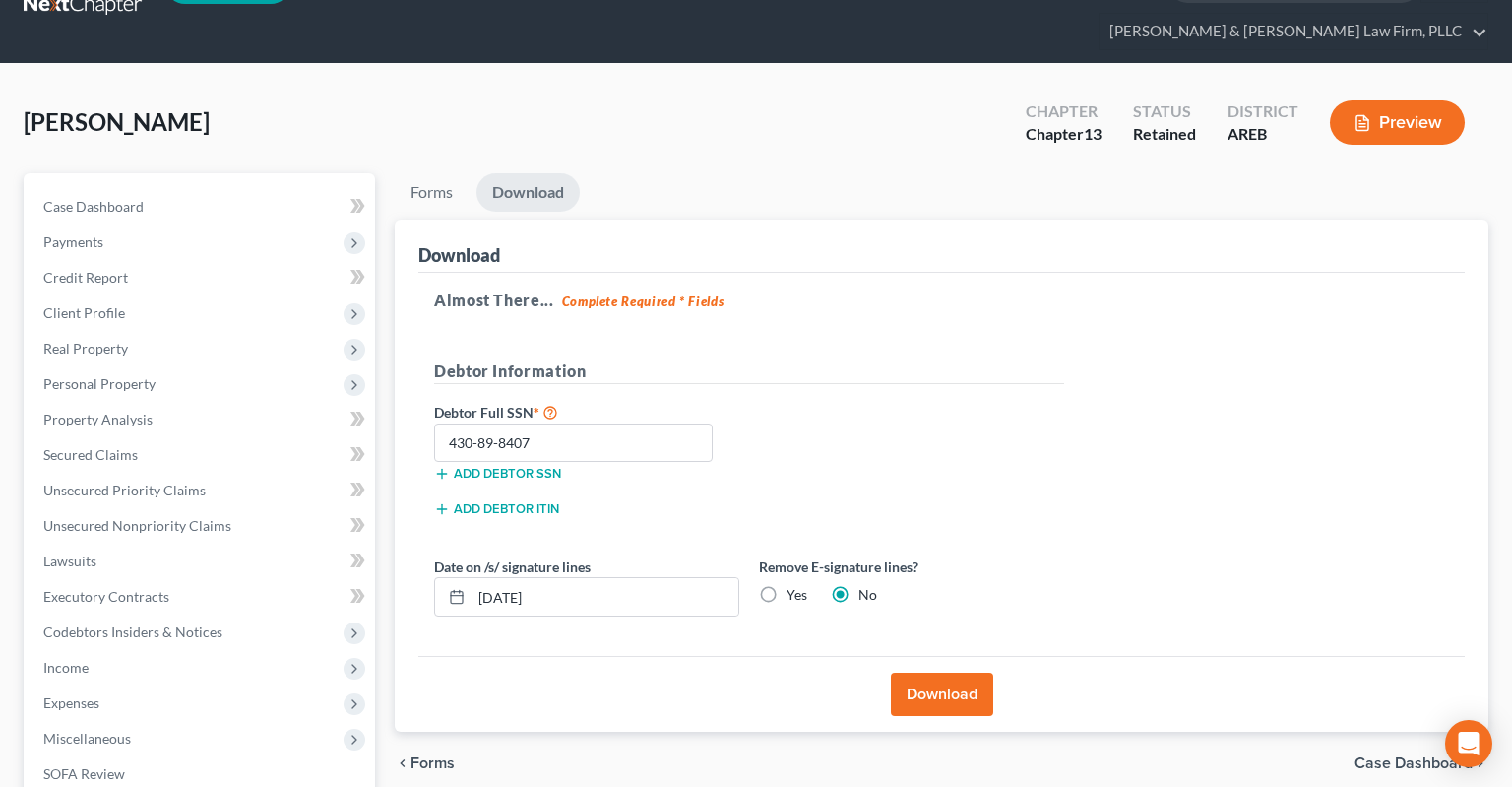 click on "Yes" at bounding box center (796, 595) 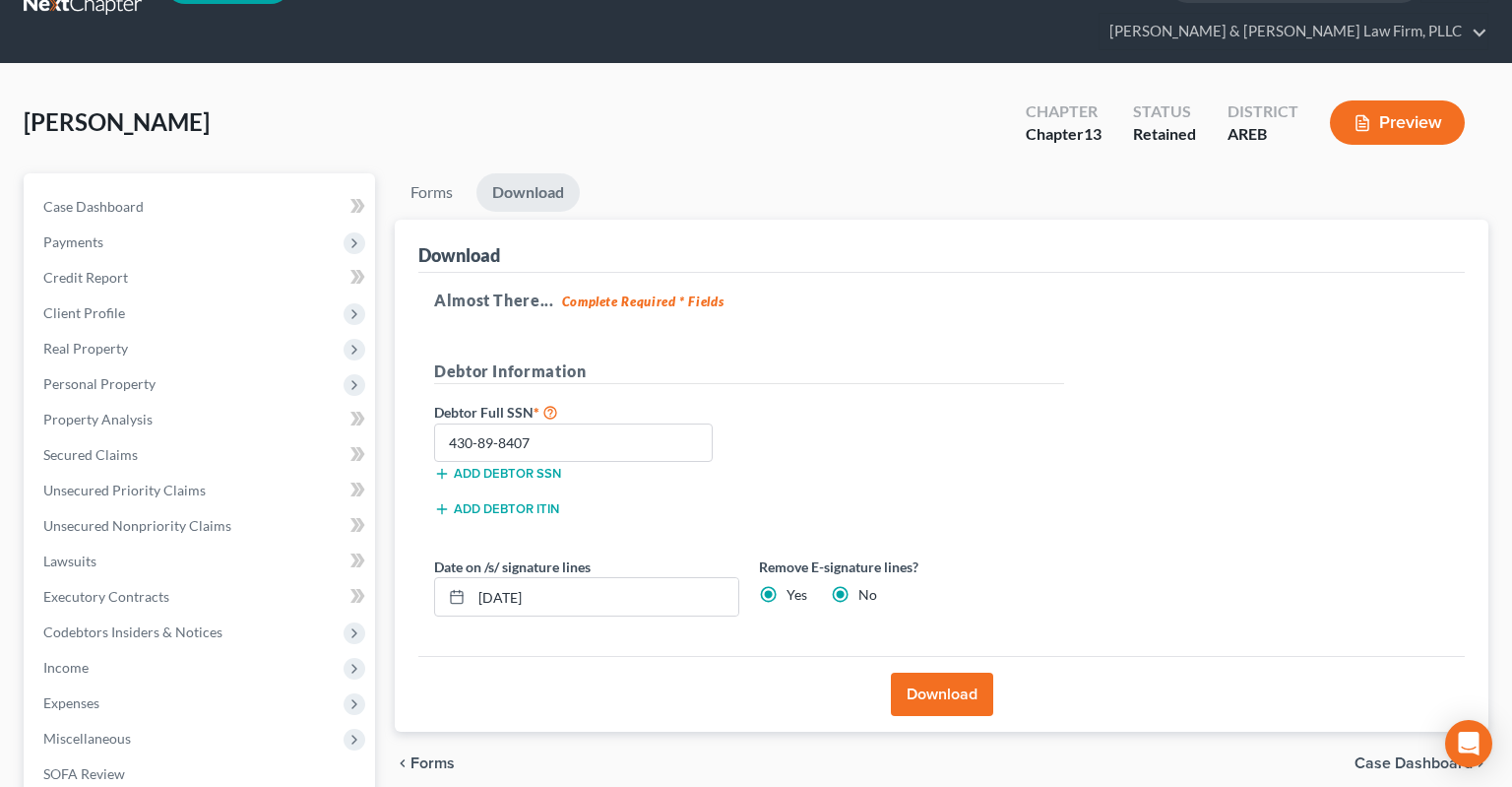 radio on "false" 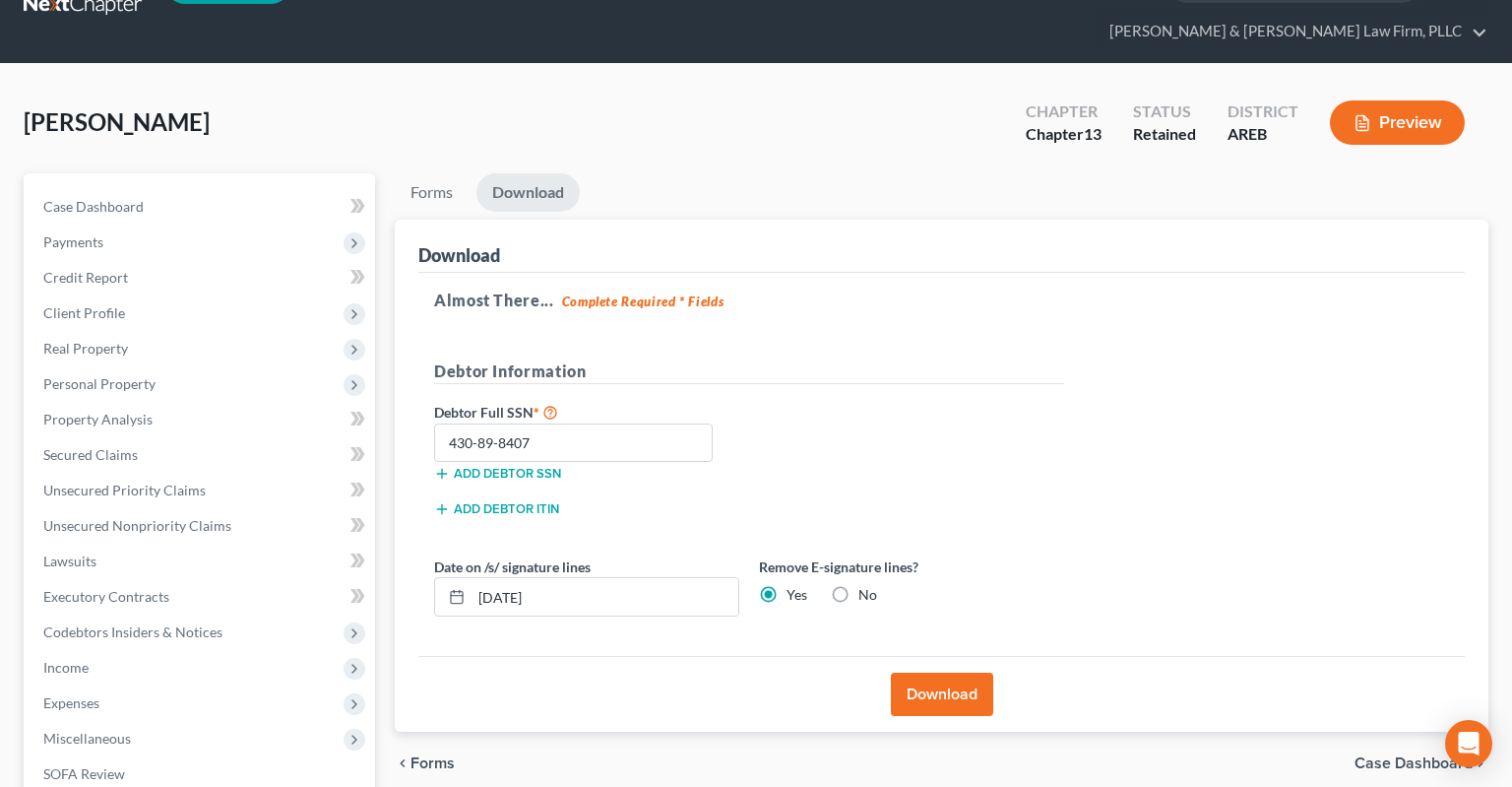 click on "Download" at bounding box center [942, 694] 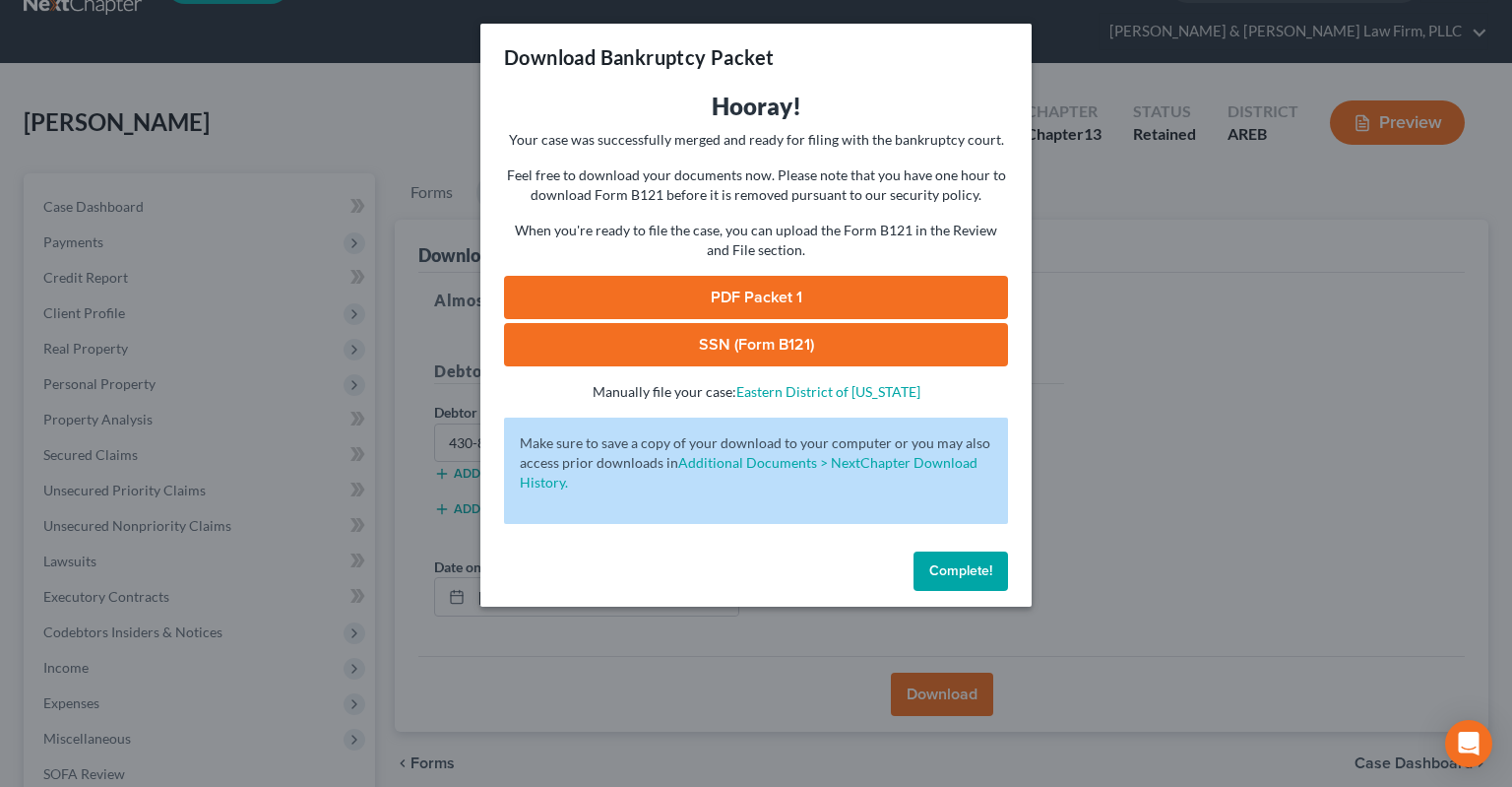 click on "PDF Packet 1" at bounding box center [756, 297] 